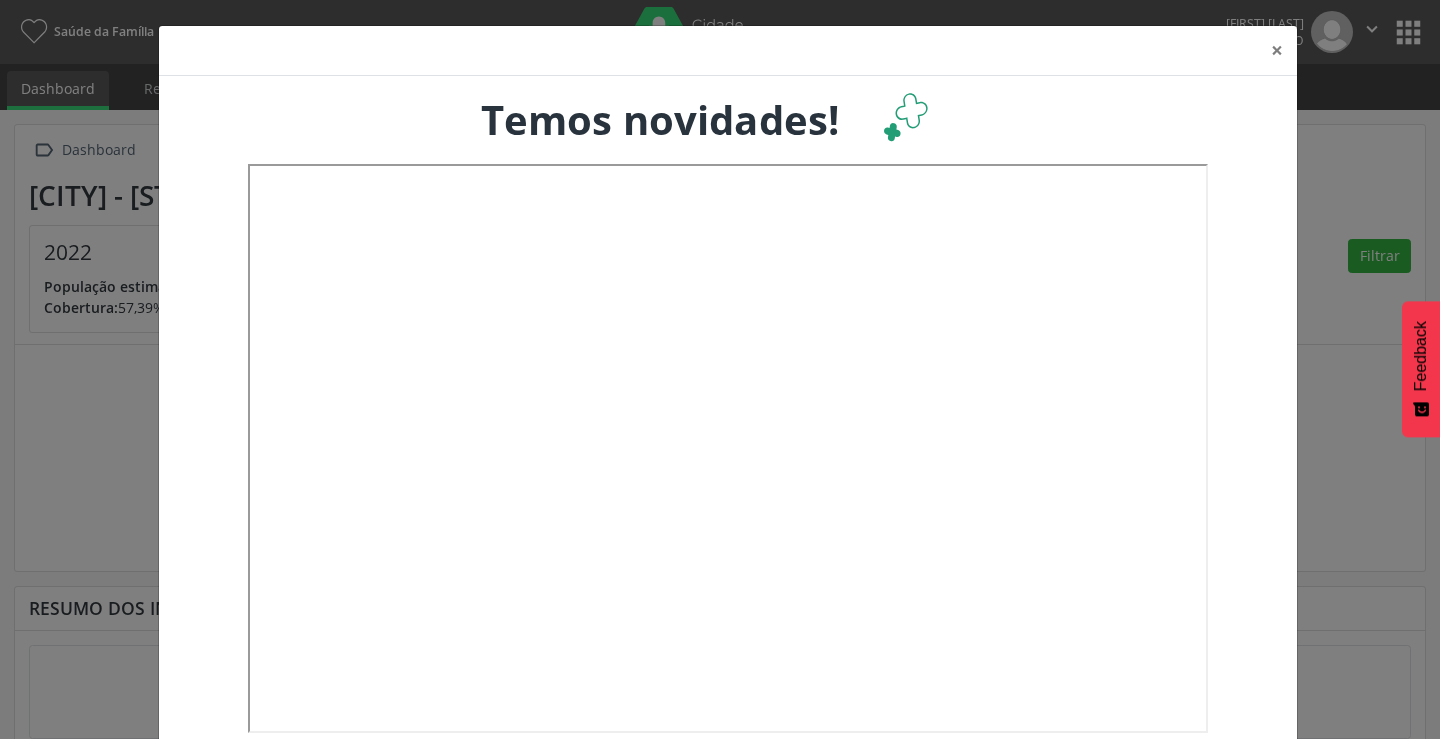 scroll, scrollTop: 0, scrollLeft: 0, axis: both 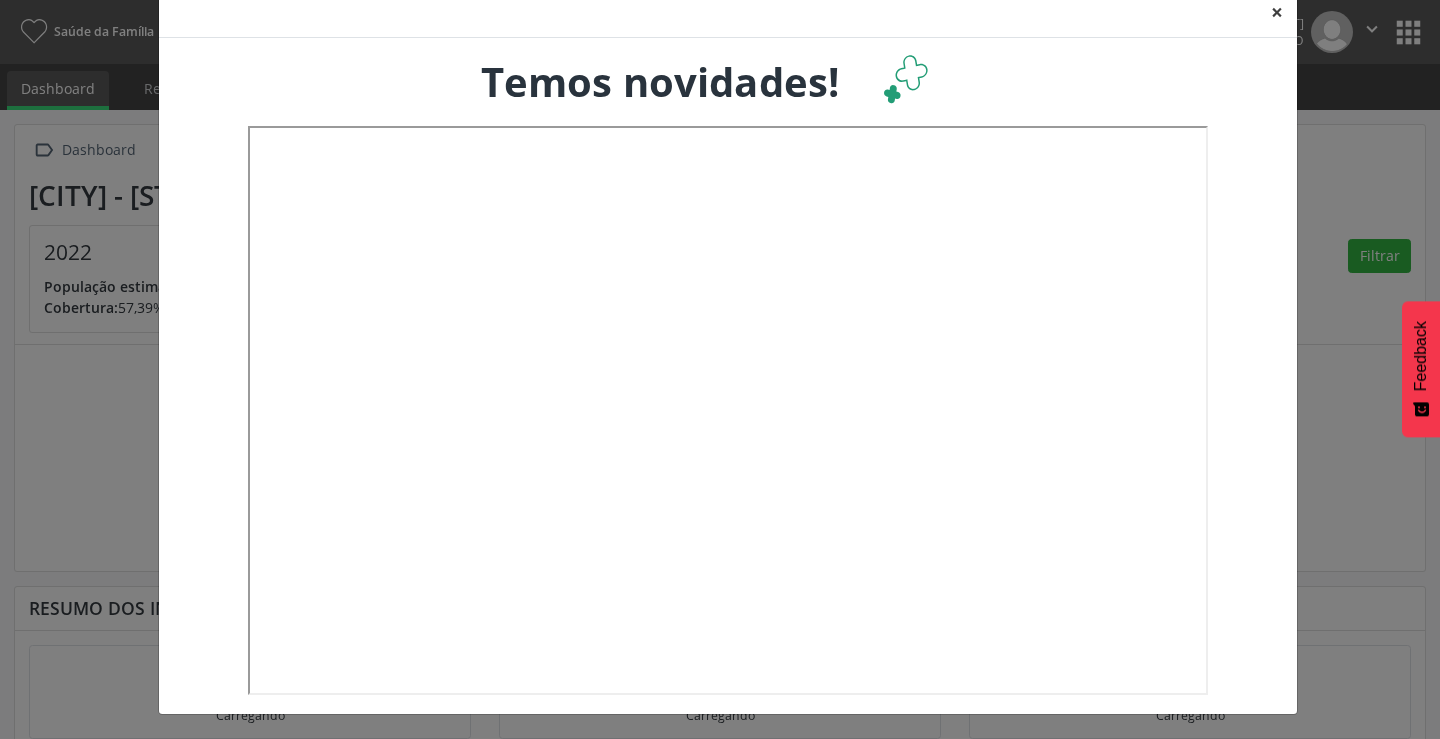 click on "×" at bounding box center [1277, 12] 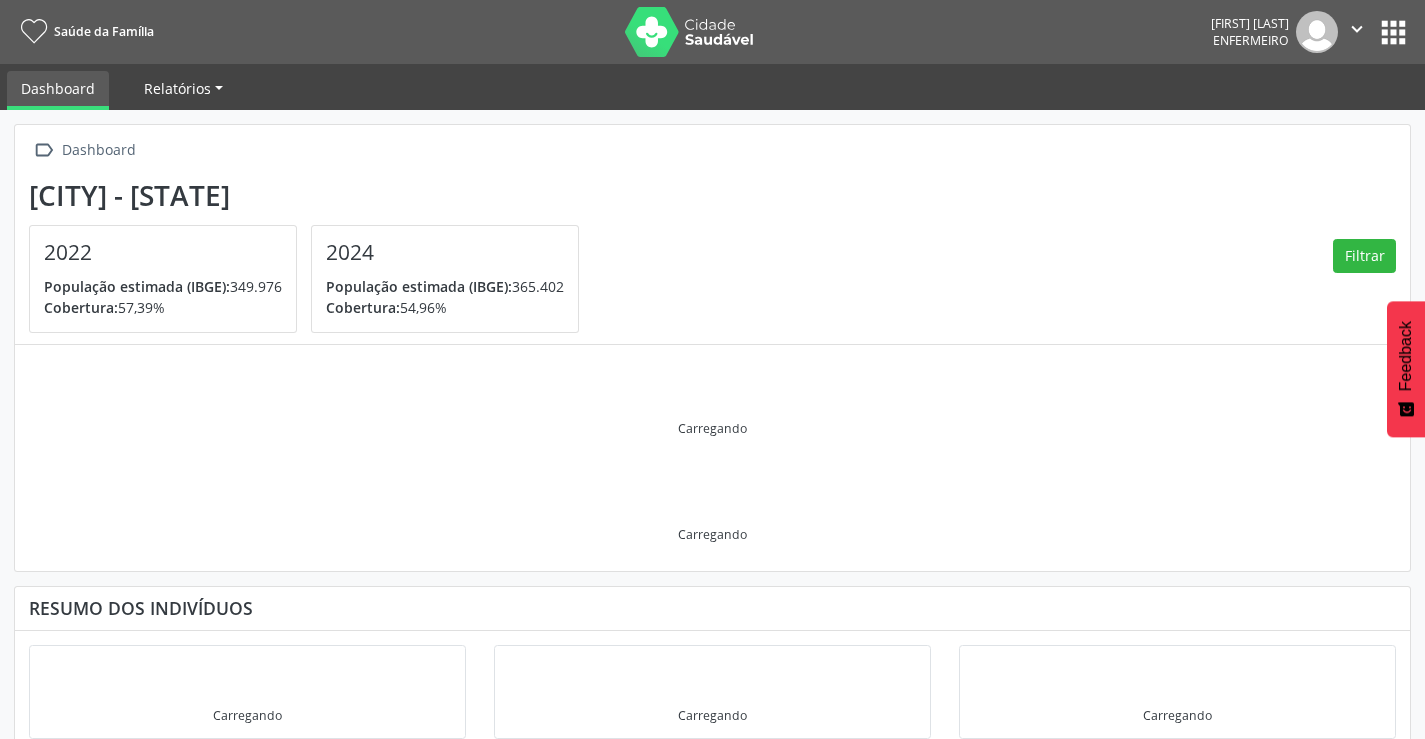 click on "Relatórios" at bounding box center (177, 88) 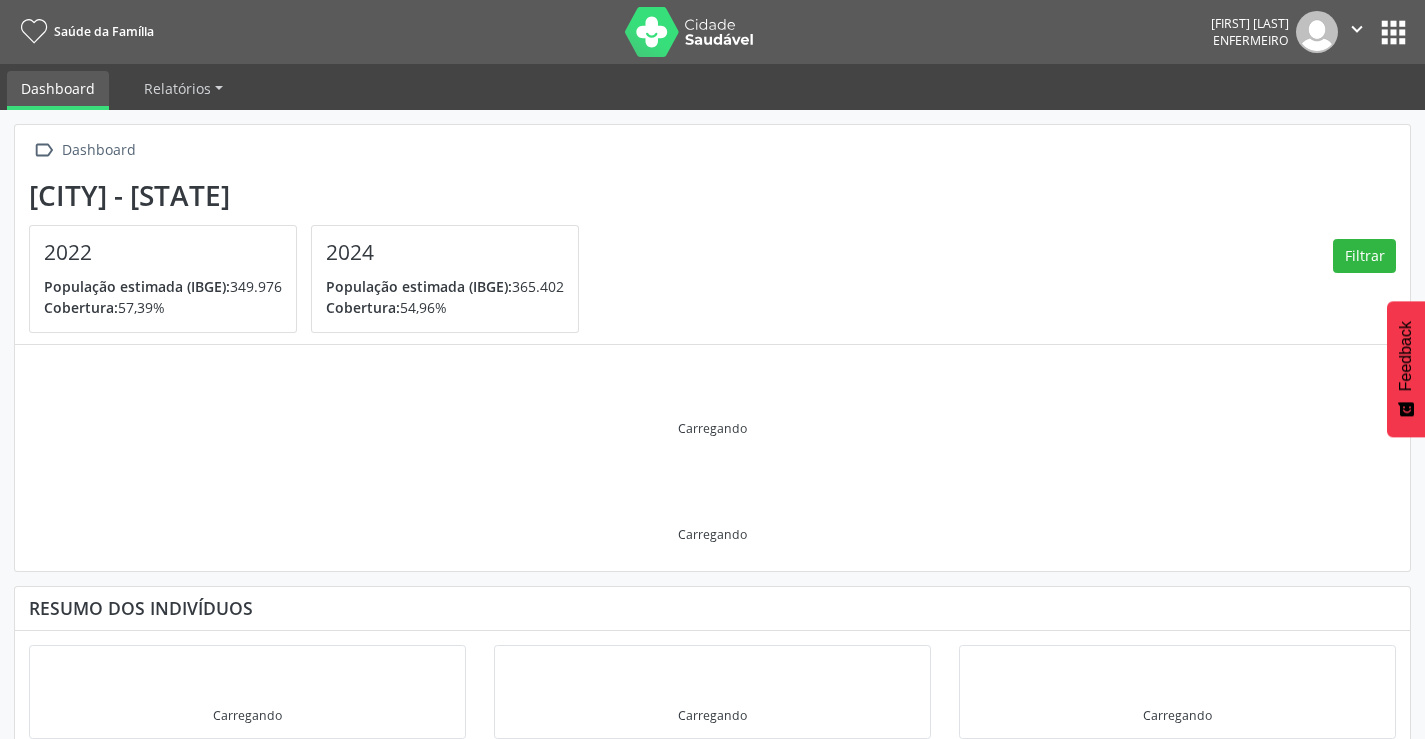 click on "Saúde da Família" at bounding box center [104, 31] 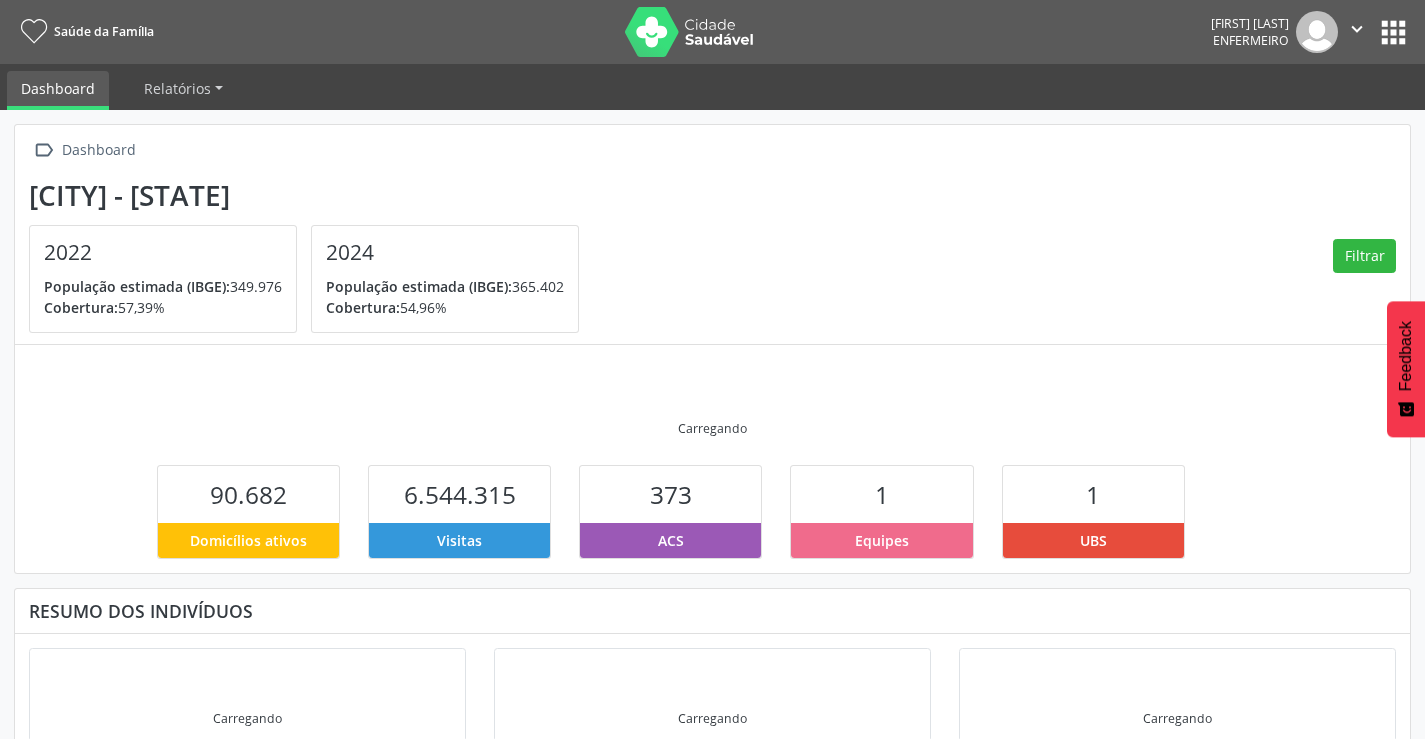 click on "apps" at bounding box center [1393, 32] 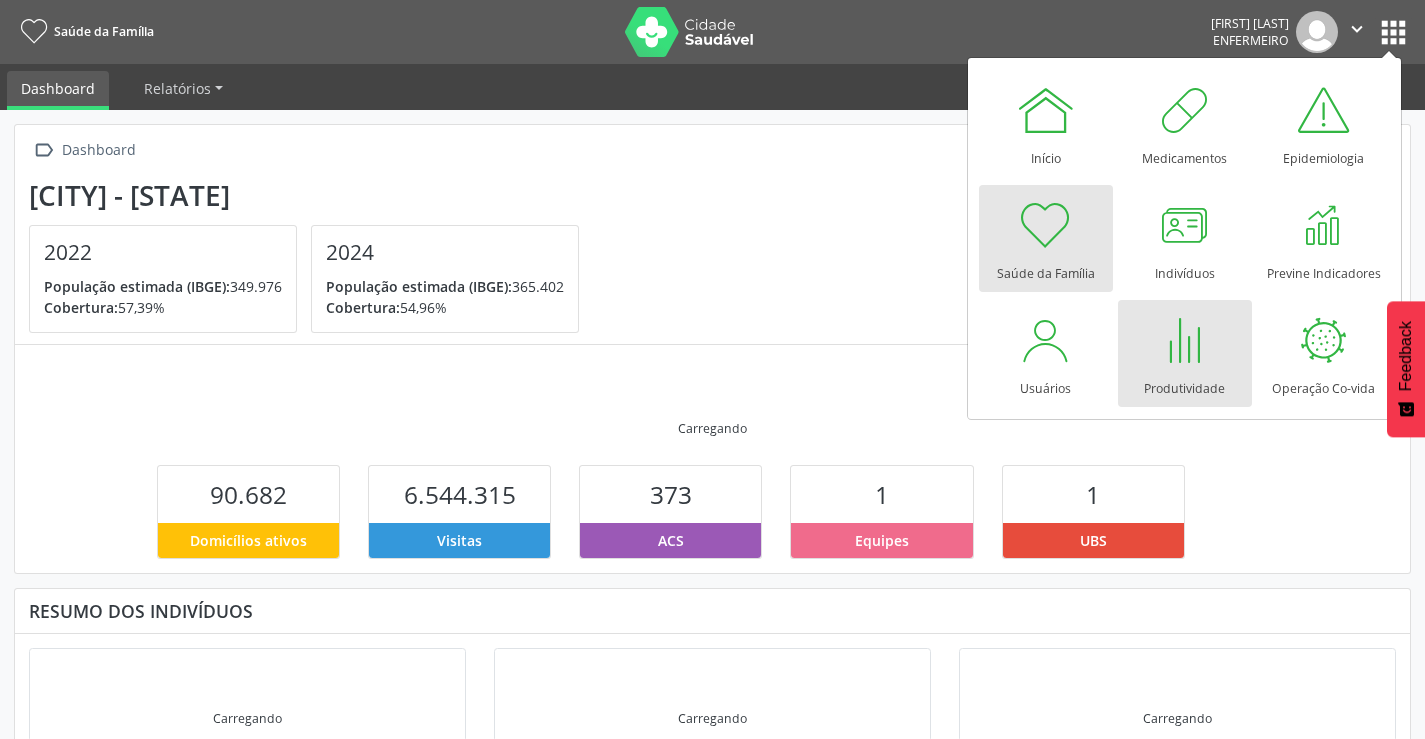 click at bounding box center [1185, 340] 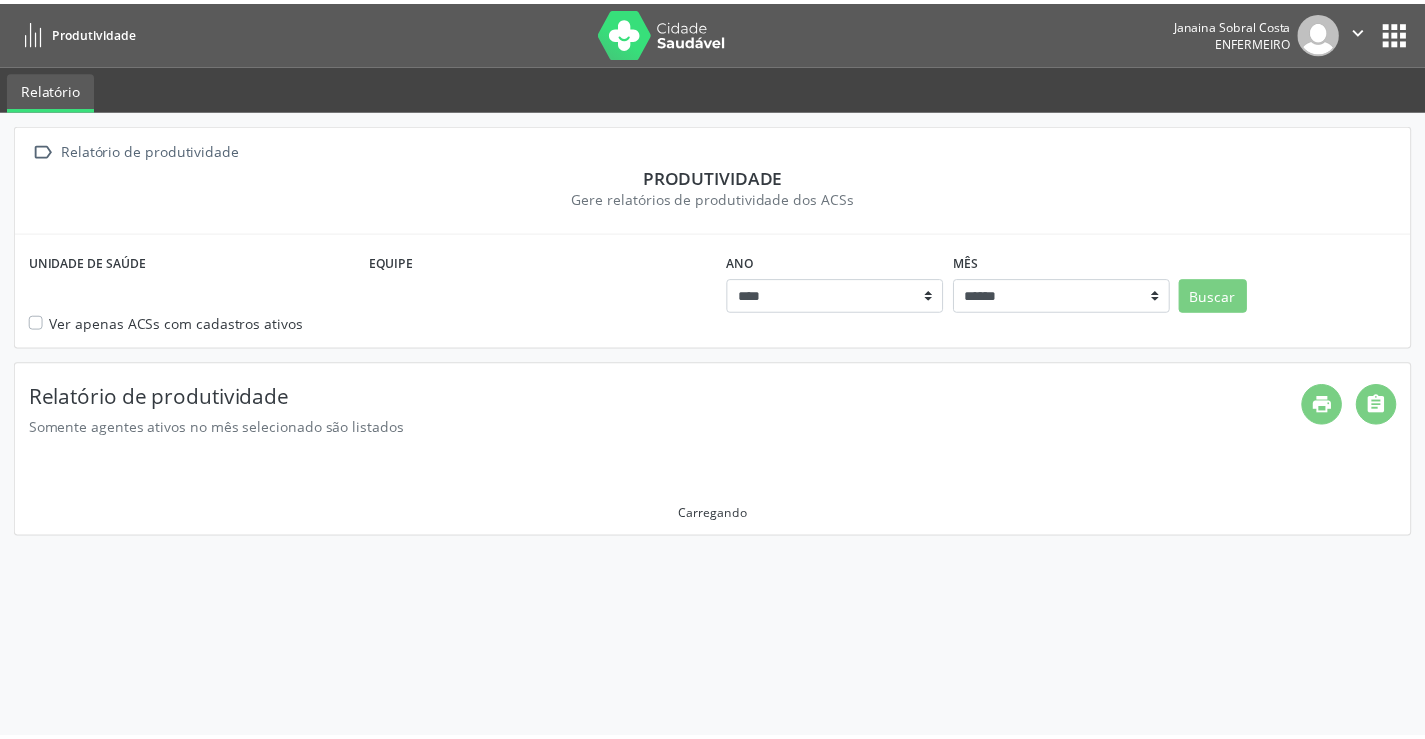 scroll, scrollTop: 0, scrollLeft: 0, axis: both 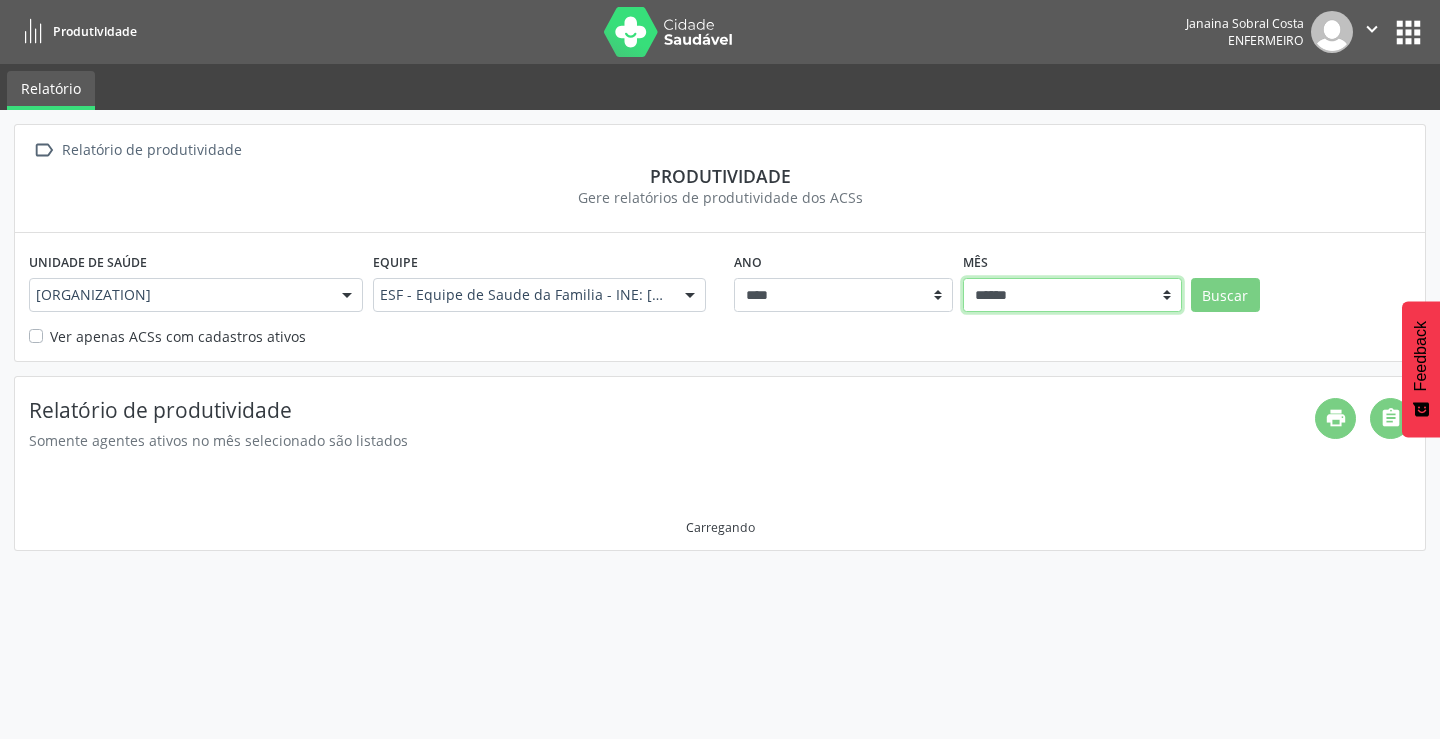 click on "****** ***** ***** **** ***** ***** ********* *******" at bounding box center (1072, 295) 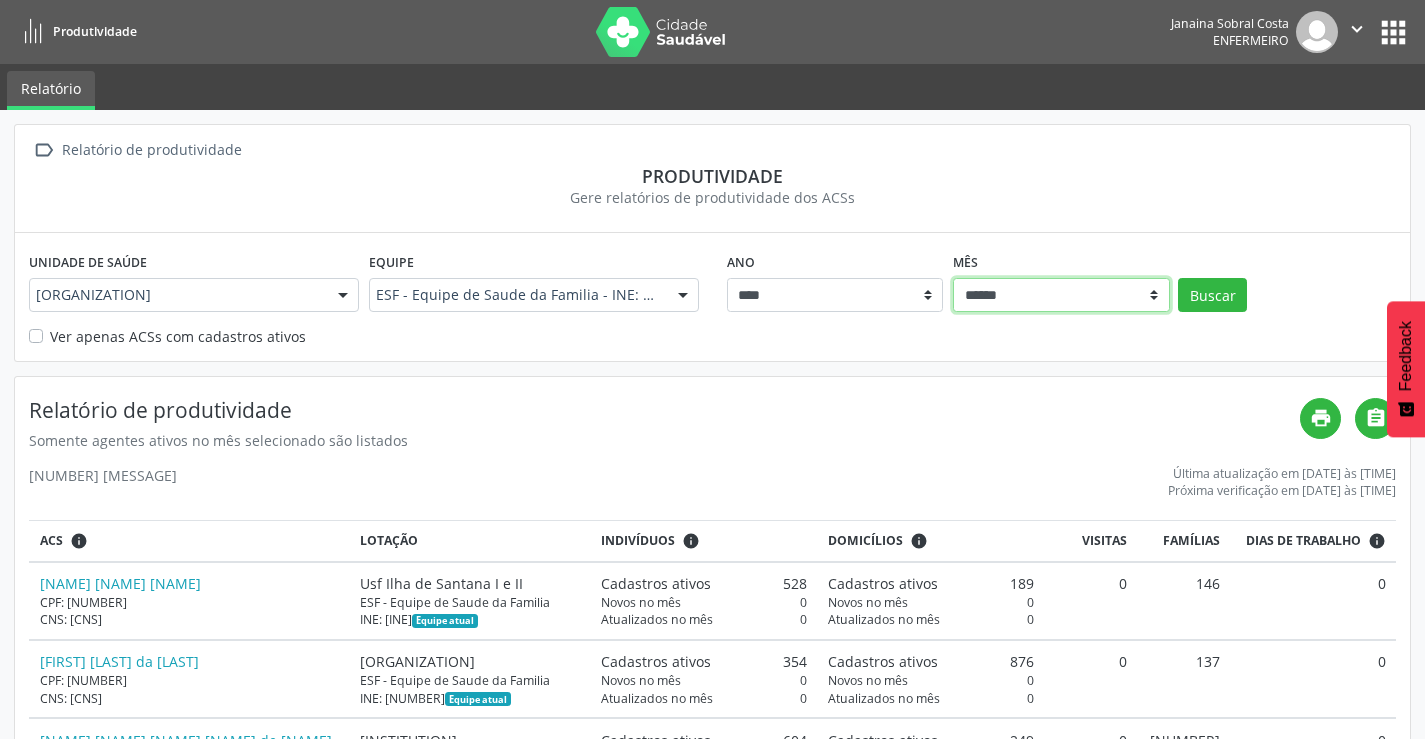 click on "****** ***** ***** **** ***** ***** ********* *******" at bounding box center [1061, 295] 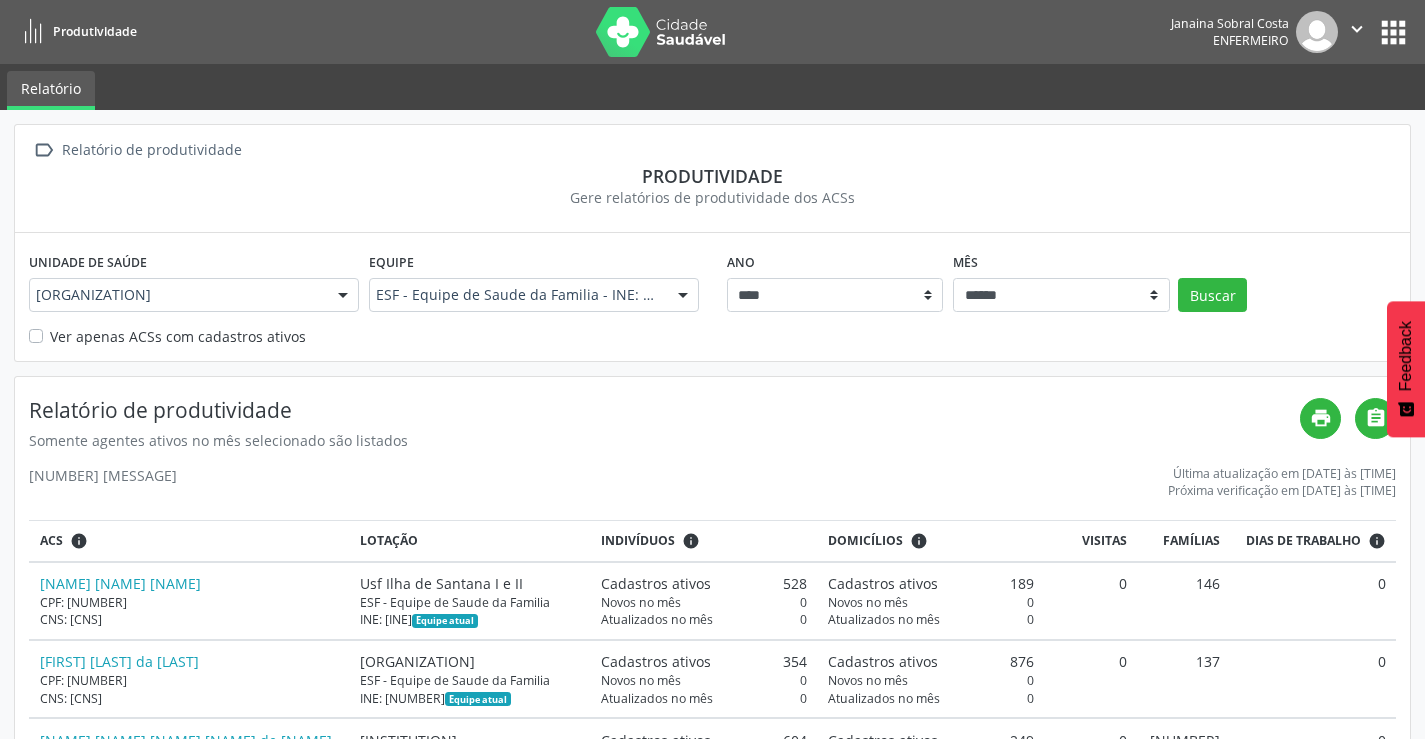click on "Relatório de produtividade
Somente agentes ativos no mês selecionado são listados
print   
[NUMBER] resultado(s) encontrado(s)
Última atualização em [DATE] às [TIME]
Próxima verificação em [DATE] às [TIME]
ACS
info
Lotação
Indivíduos
info
Domicílios
info
Visitas
Famílias
Dias de trabalho
info
[FIRST] [LAST] [LAST]
CPF: [NUMBER].[NUMBER].[NUMBER]-[NUMBER]
CNS: [NUMBER]
[INSTITUTION] I e II
ESF - Equipe de Saude da Familia
INE: [NUMBER]
Equipe atual
Cadastros ativos
[NUMBER]
Novos no mês
0
Atualizados no mês
0
Cadastros ativos
[NUMBER]" at bounding box center (712, 15787) 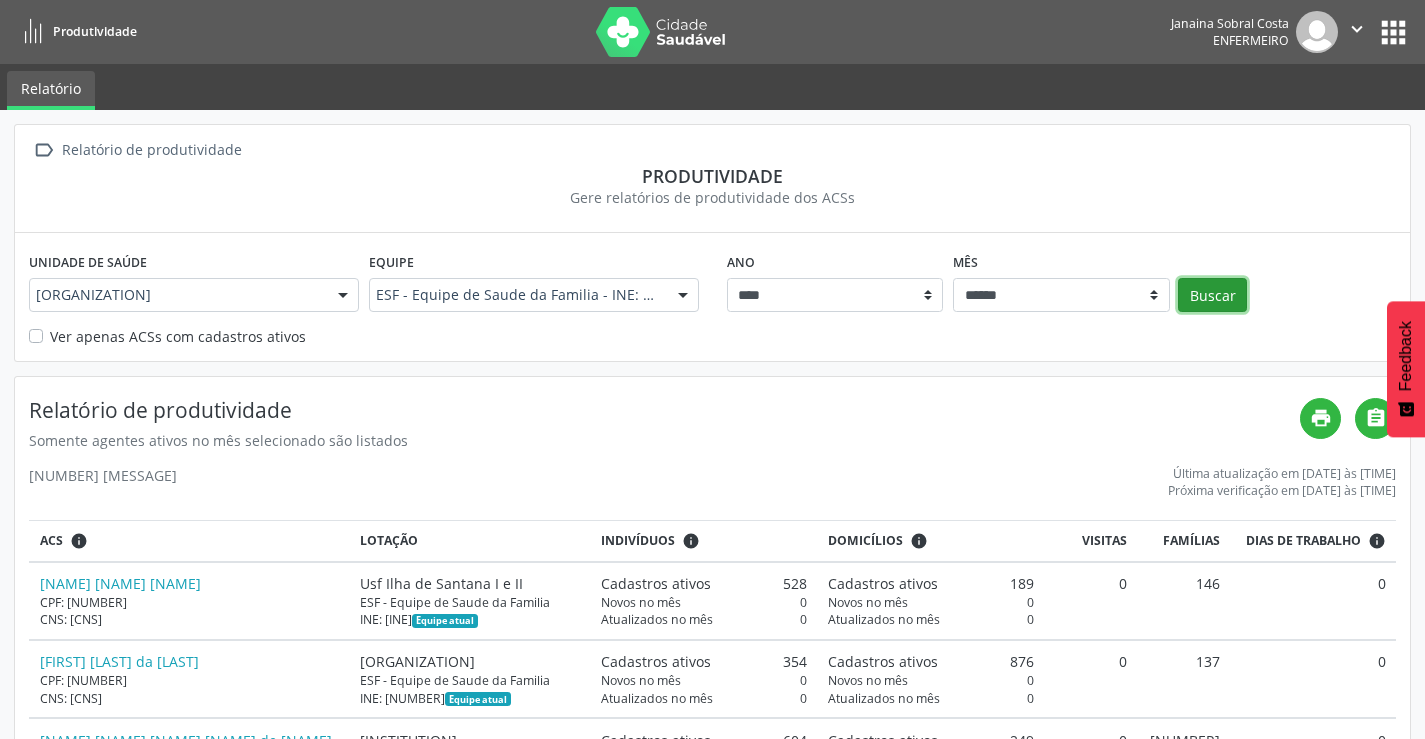 click on "Buscar" at bounding box center (1212, 295) 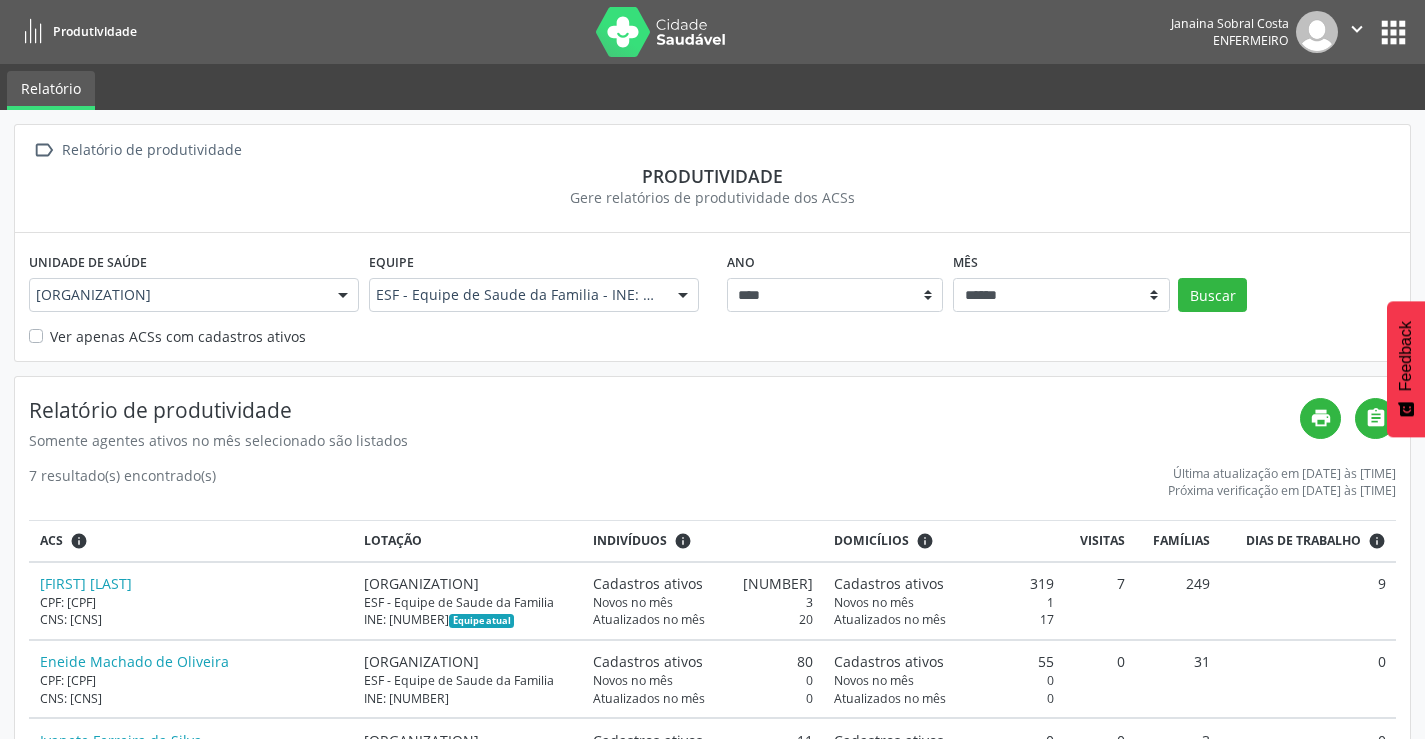 click on "Ver apenas ACSs com cadastros ativos" at bounding box center [178, 336] 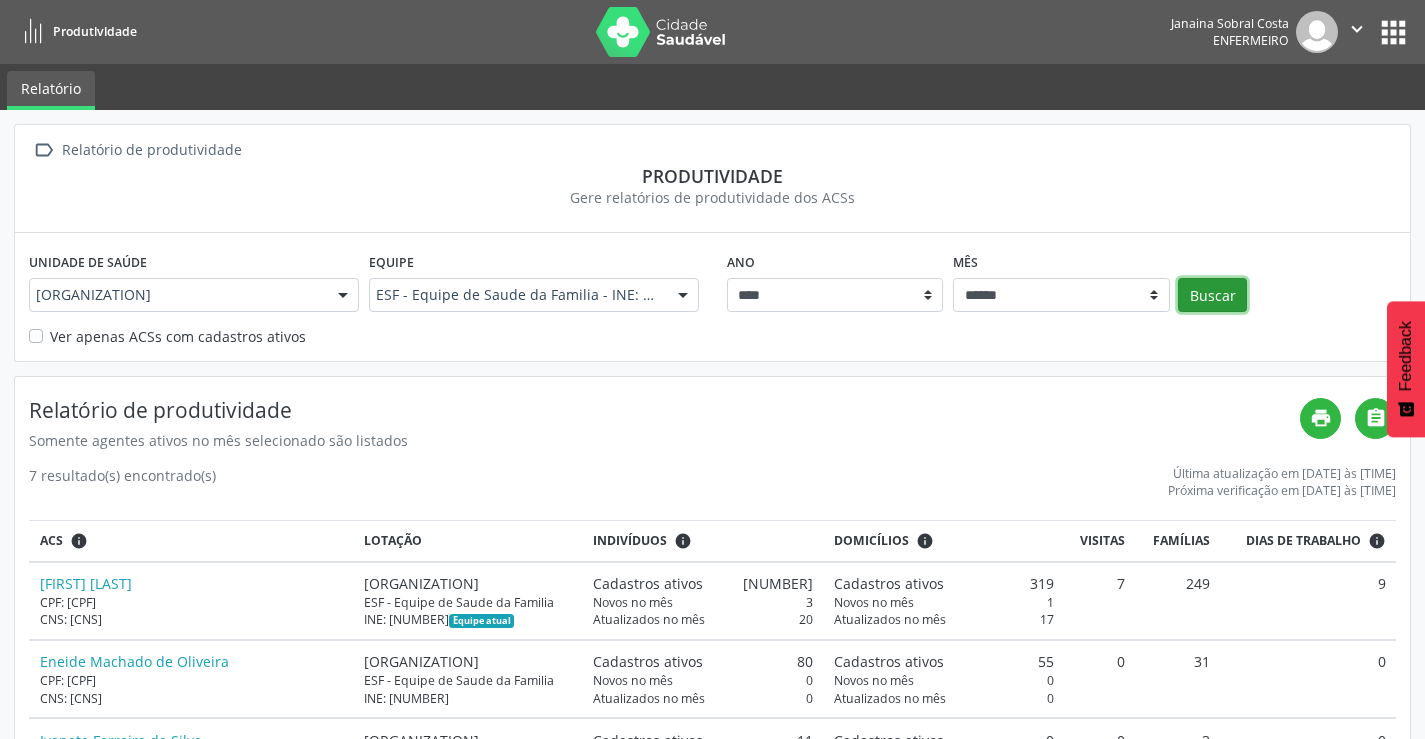 click on "Buscar" at bounding box center [1212, 295] 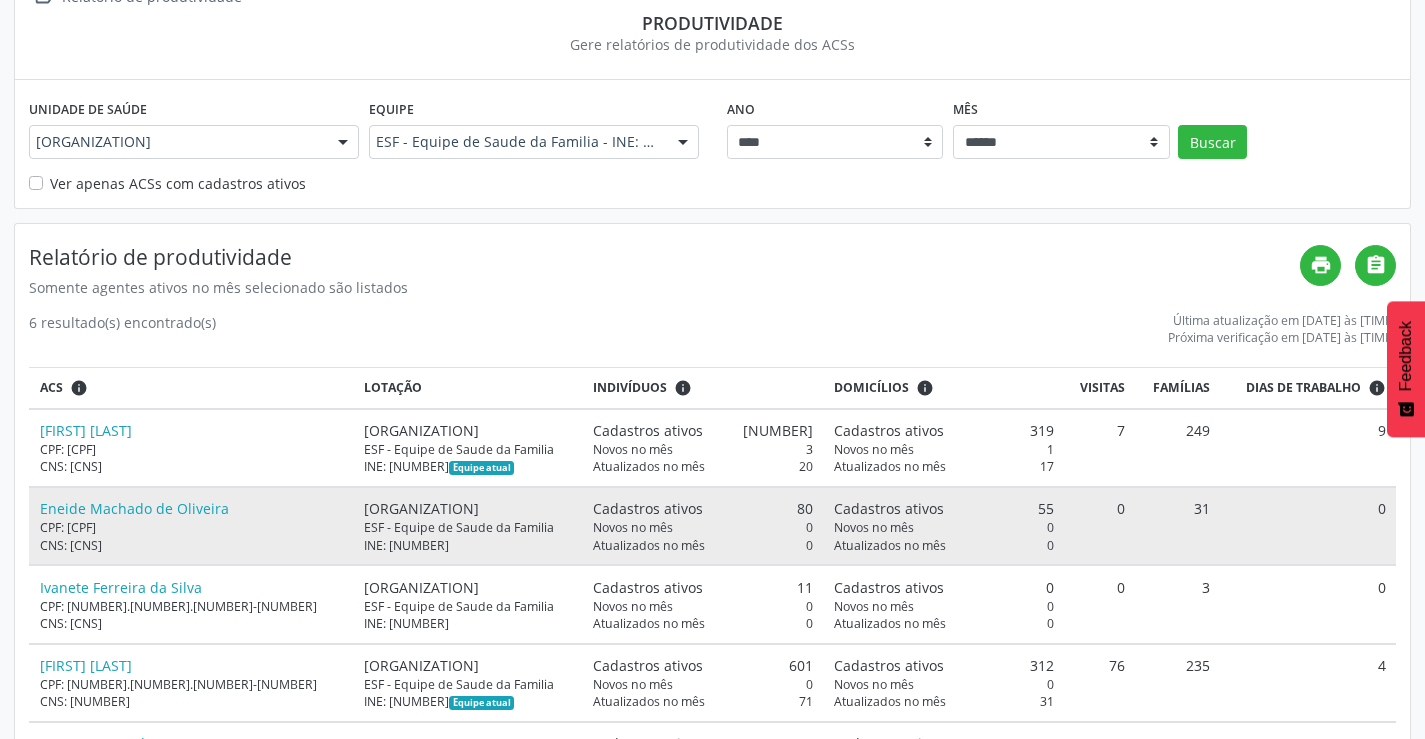 scroll, scrollTop: 335, scrollLeft: 0, axis: vertical 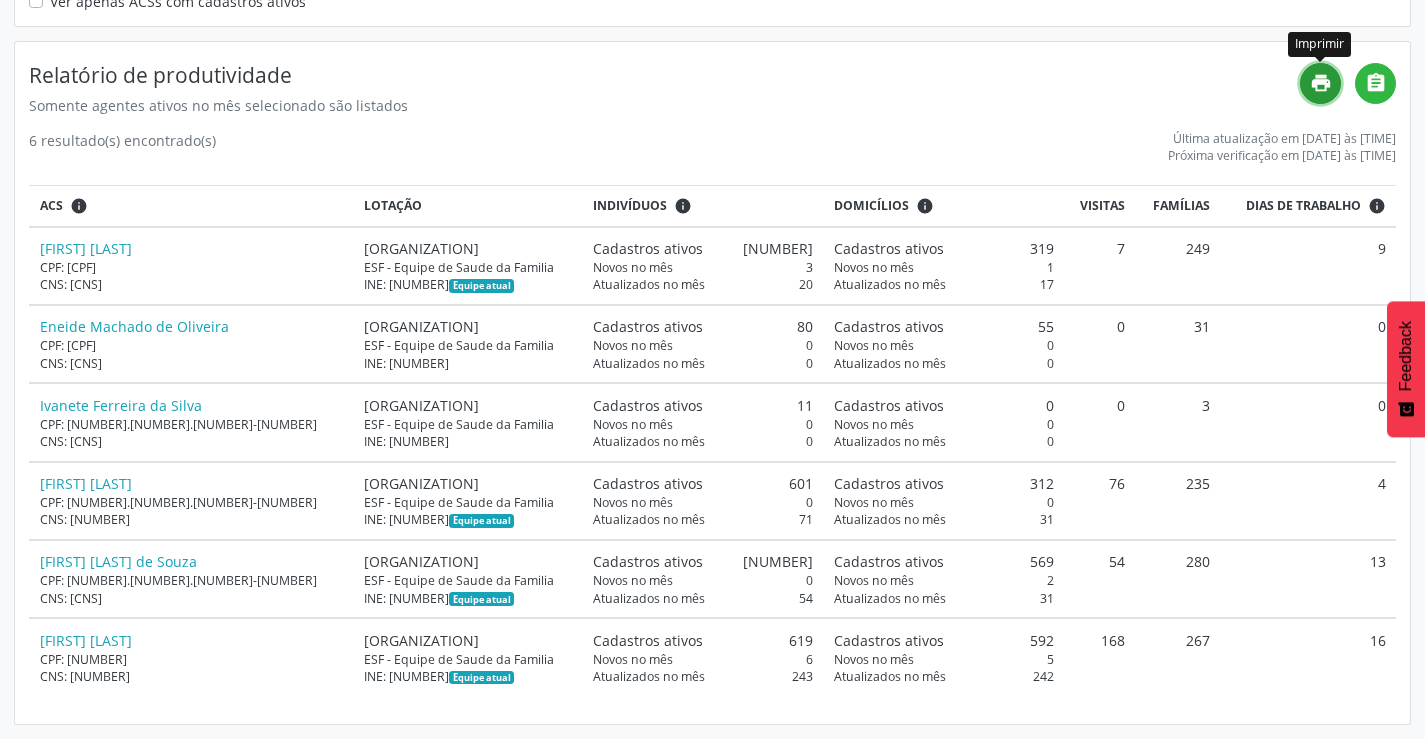 click on "print" at bounding box center (1321, 83) 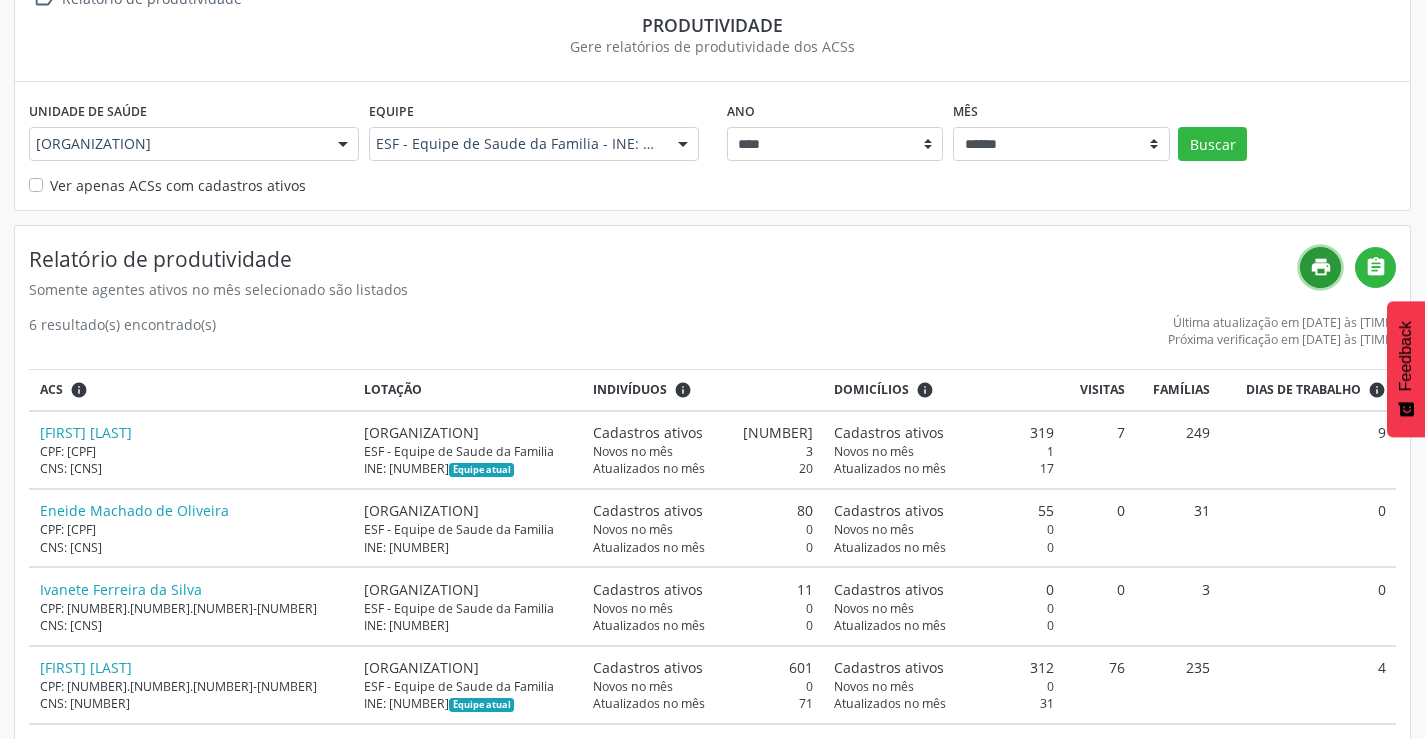 scroll, scrollTop: 135, scrollLeft: 0, axis: vertical 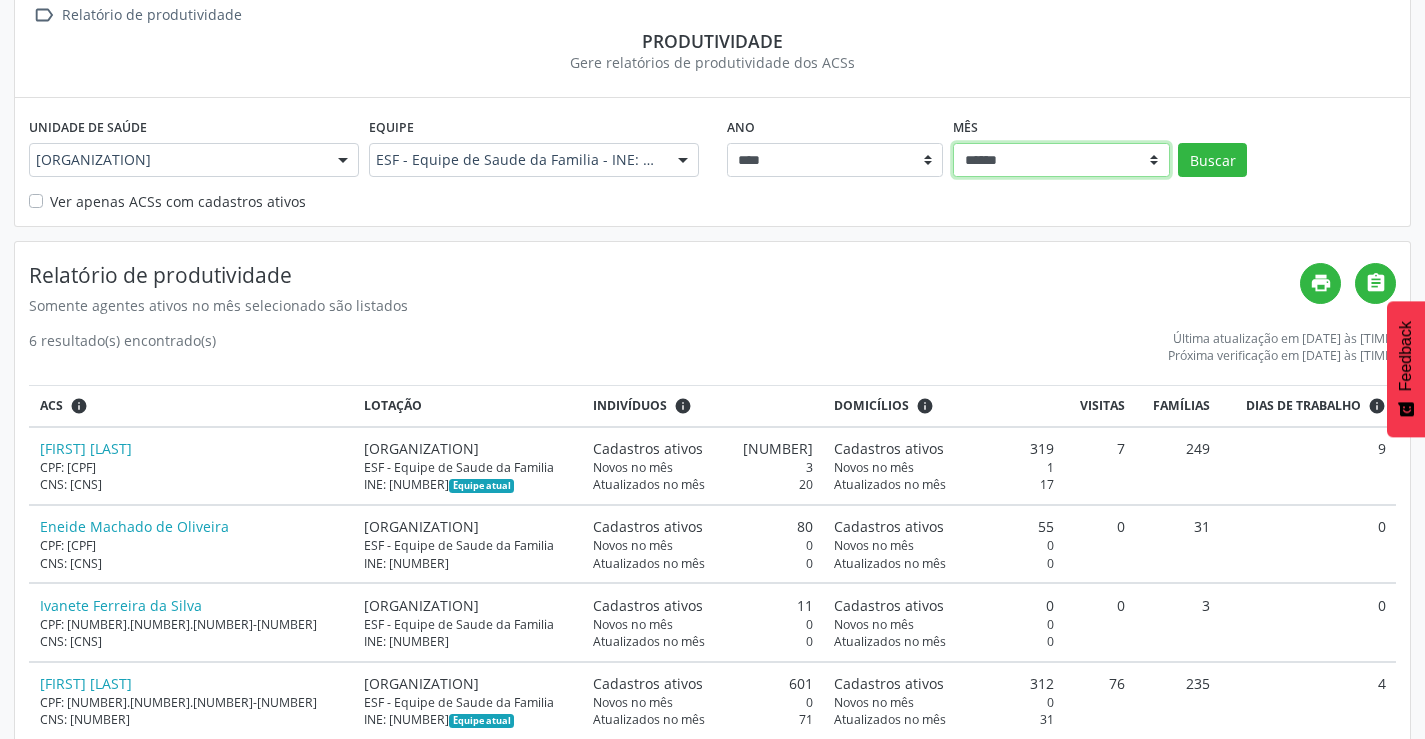 click on "****** ***** ***** **** ***** ***** ********* *******" at bounding box center [1061, 160] 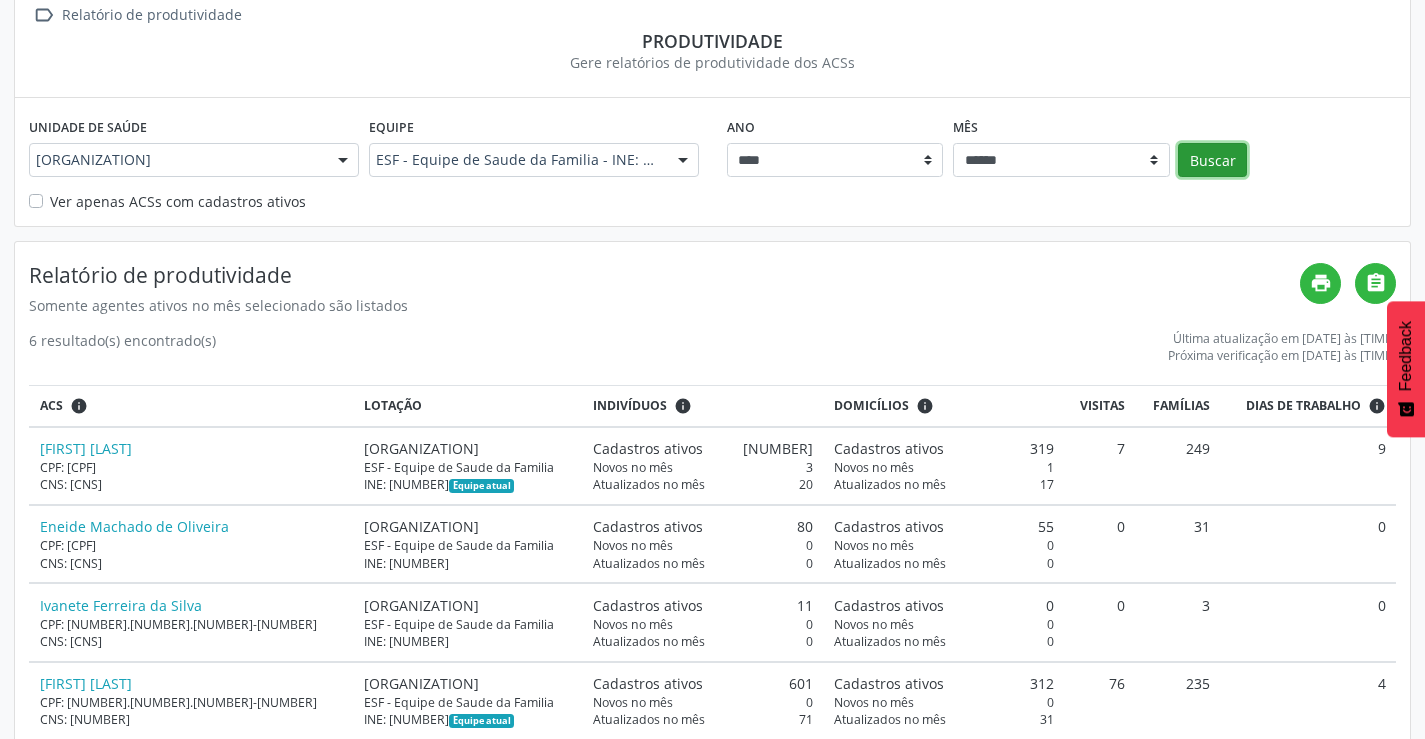 click on "Buscar" at bounding box center (1212, 160) 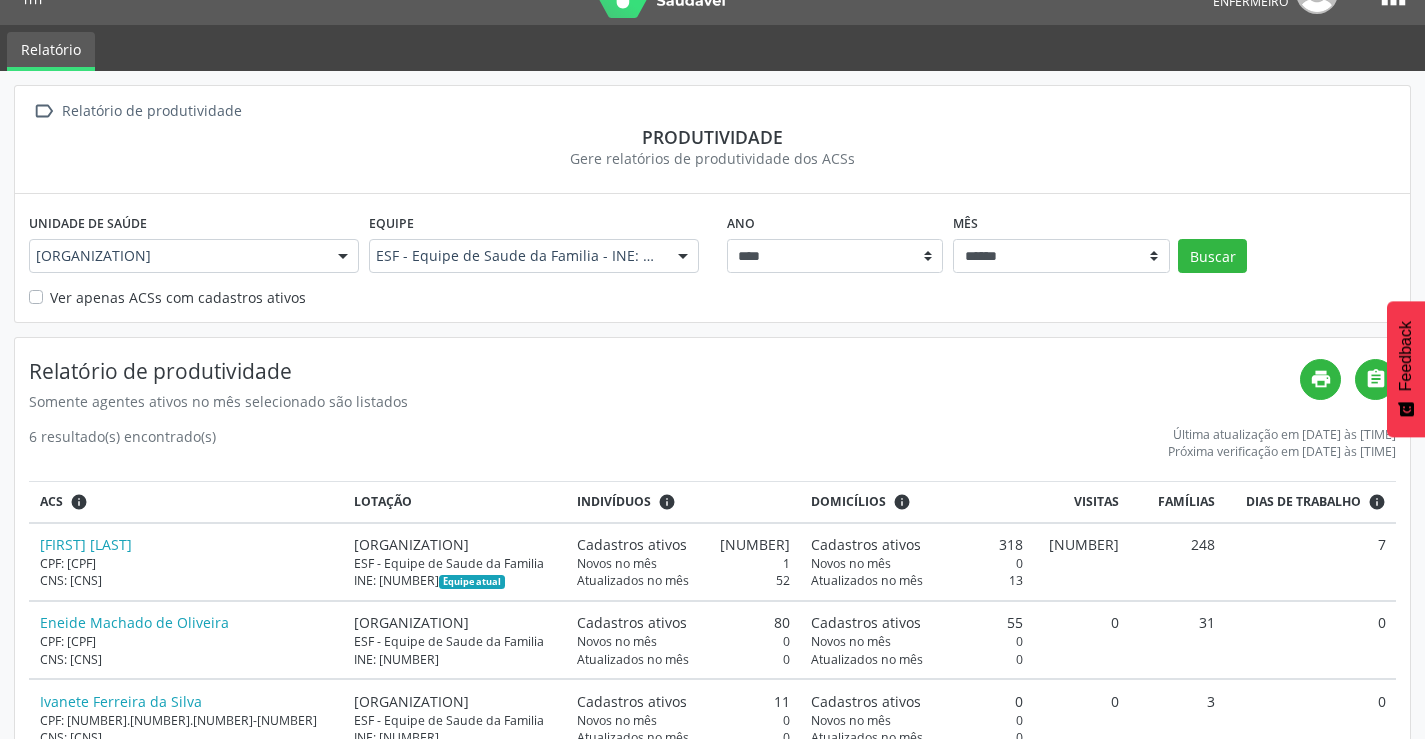 scroll, scrollTop: 35, scrollLeft: 0, axis: vertical 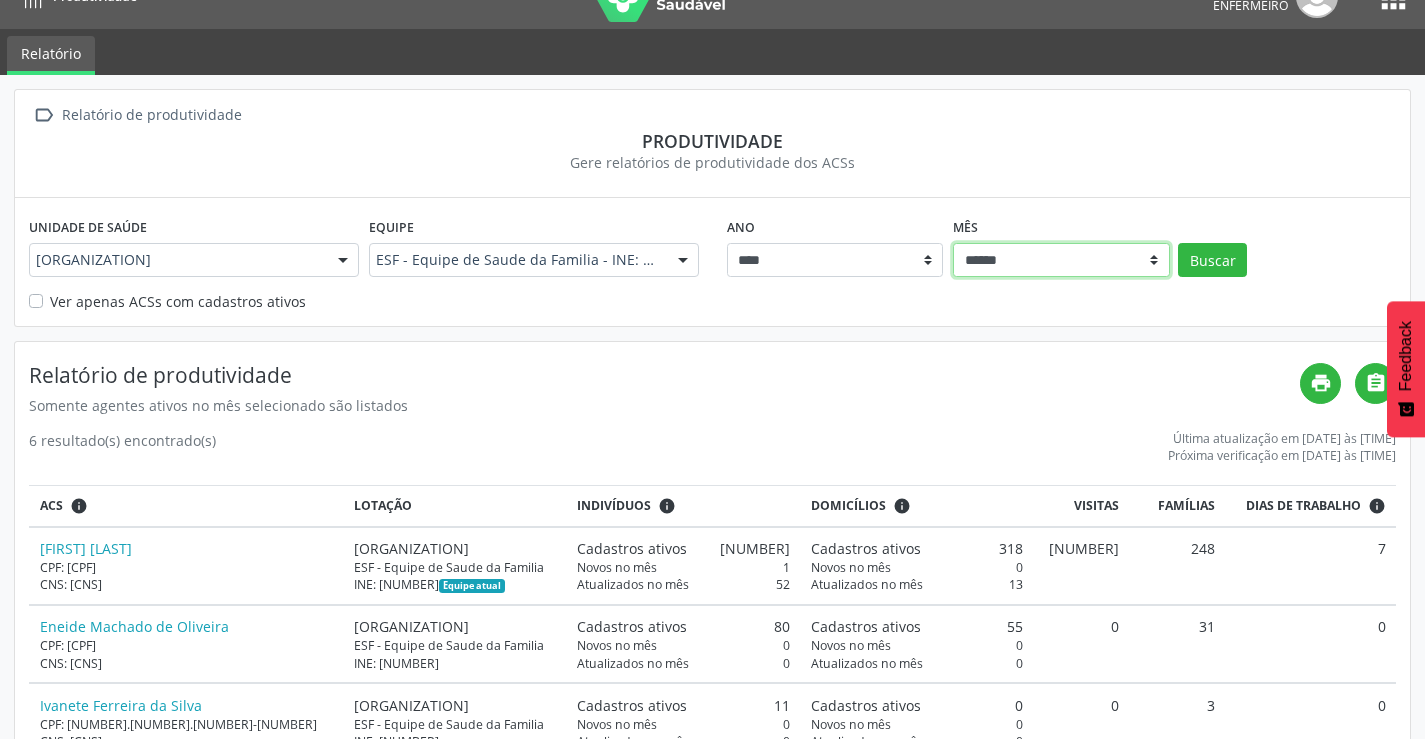 click on "****** ***** ***** **** ***** ***** ********* *******" at bounding box center [1061, 260] 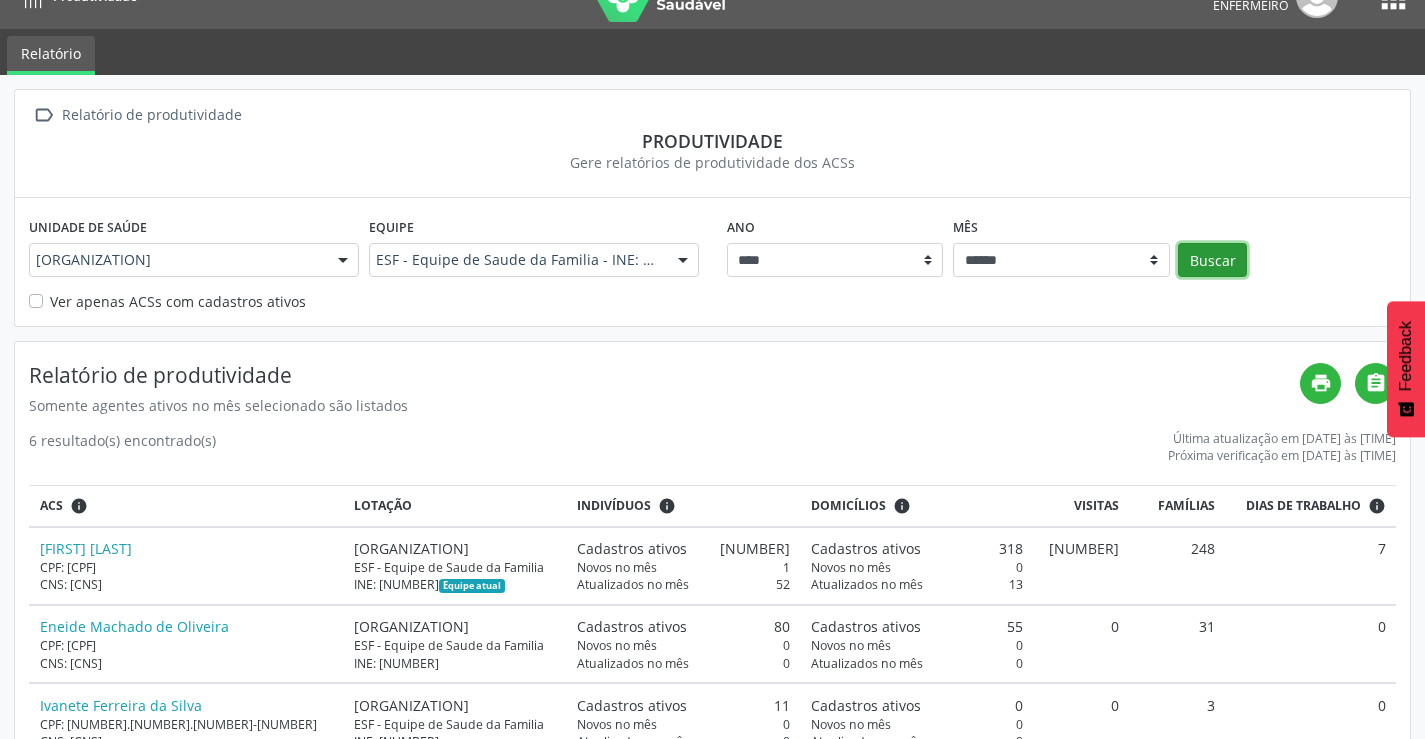 click on "Buscar" at bounding box center (1212, 260) 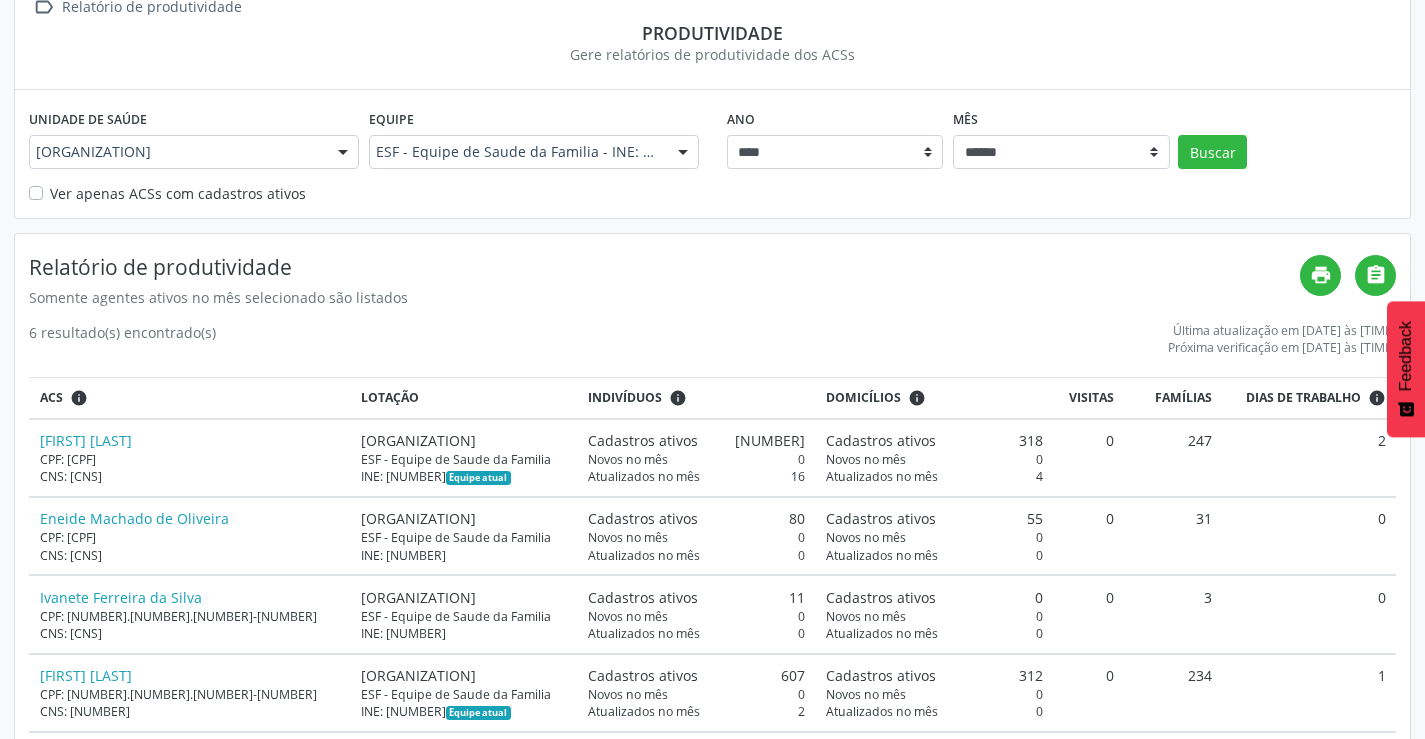 scroll, scrollTop: 135, scrollLeft: 0, axis: vertical 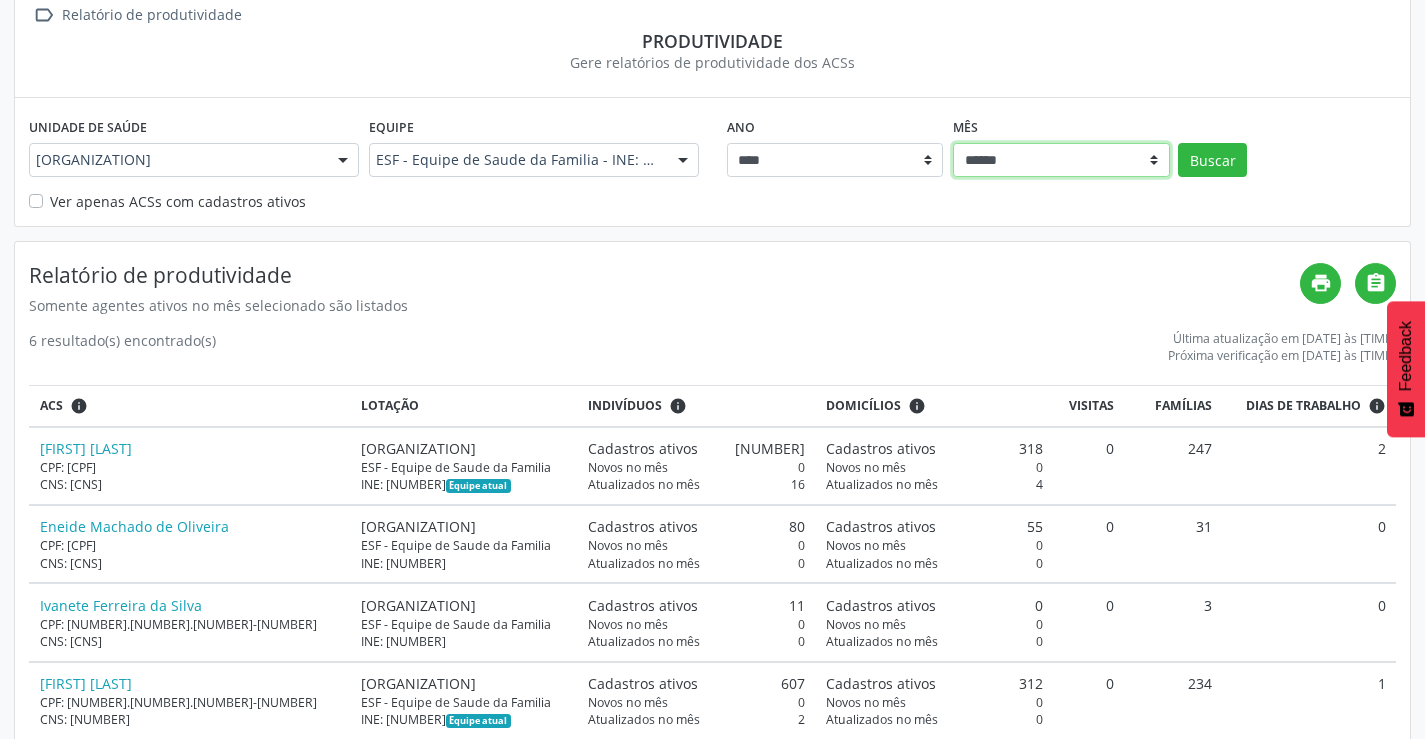 click on "****** ***** ***** **** ***** ***** ********* *******" at bounding box center (1061, 160) 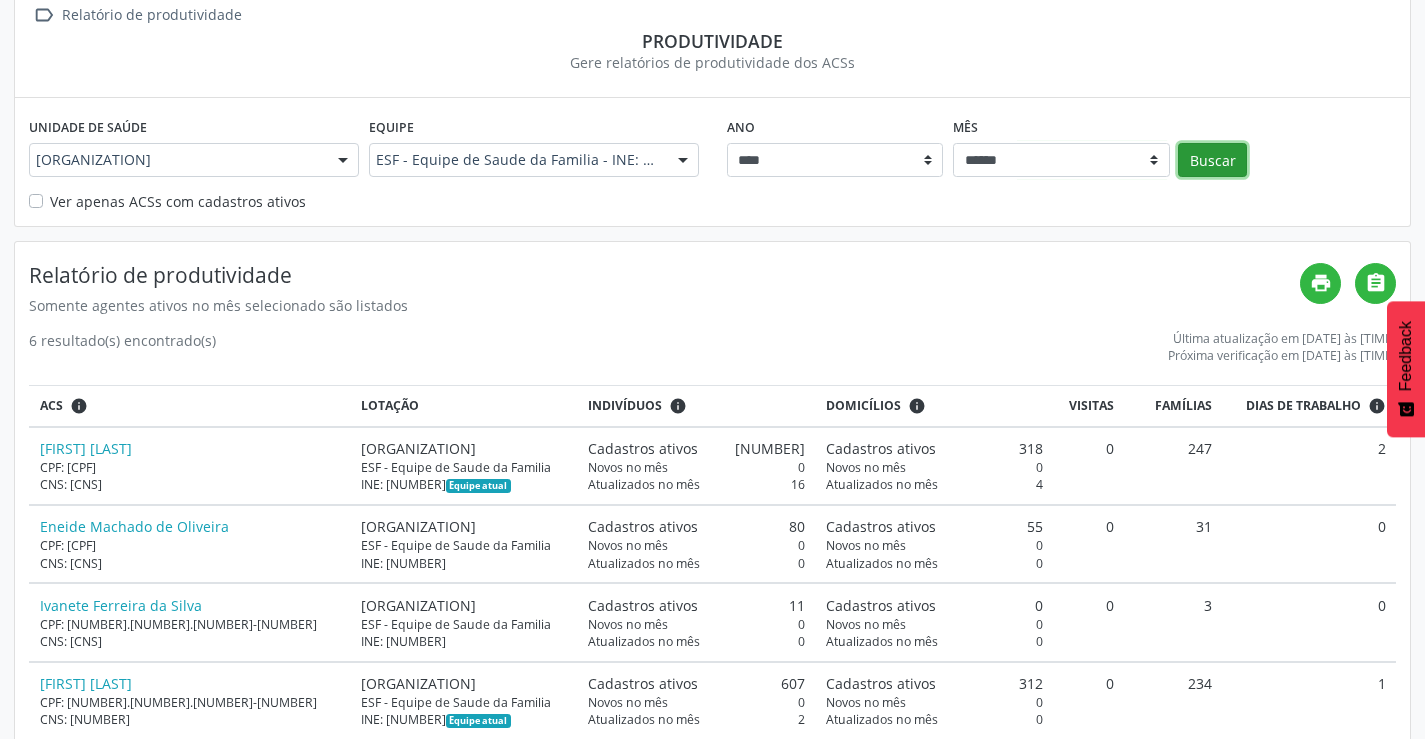 click on "Buscar" at bounding box center (1212, 160) 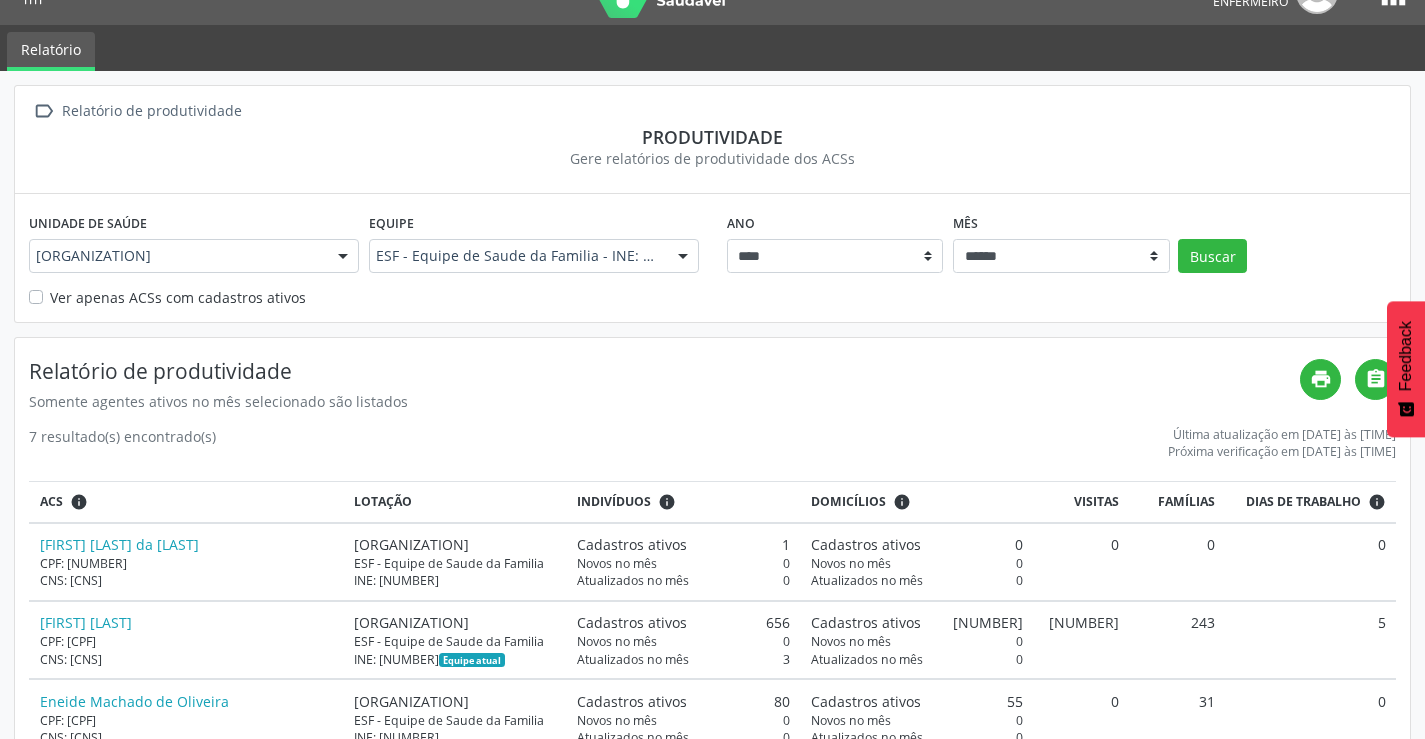 scroll, scrollTop: 13, scrollLeft: 0, axis: vertical 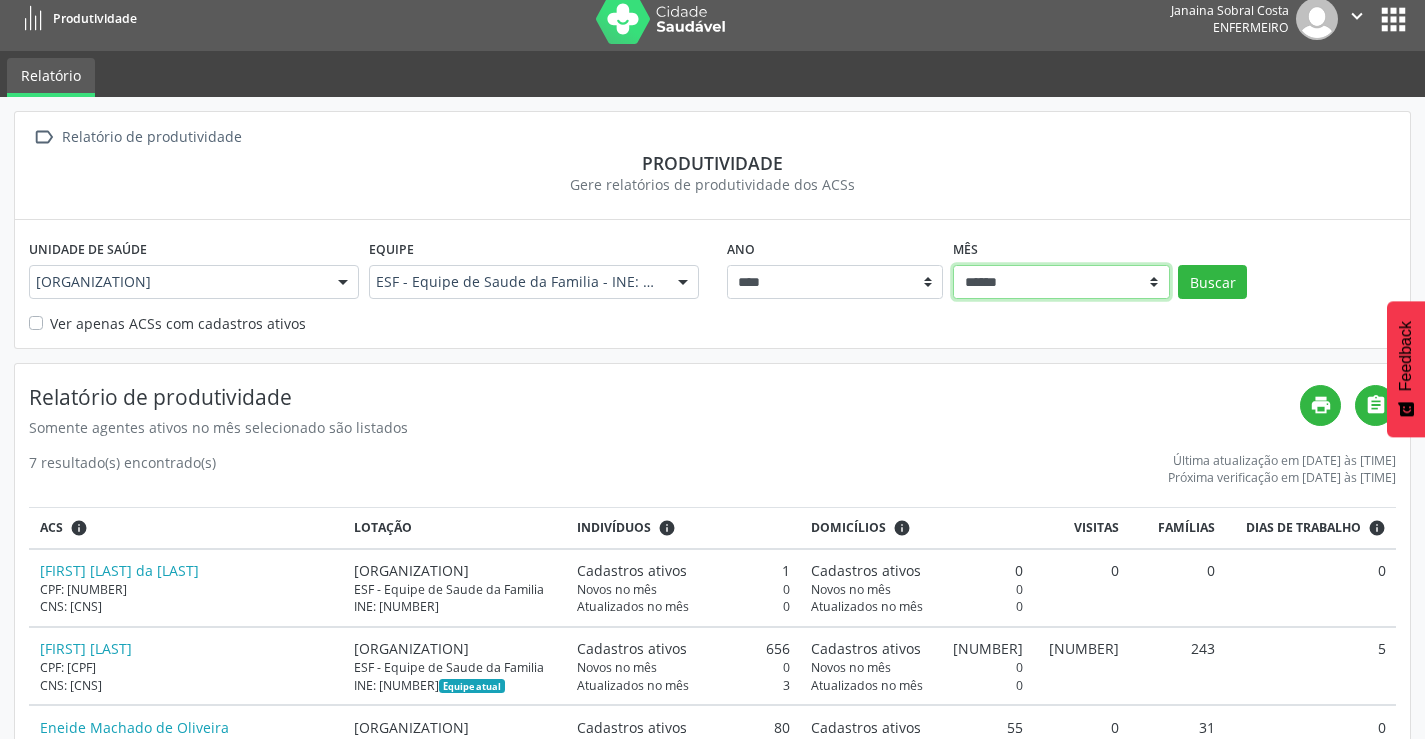 click on "****** ***** ***** **** ***** ***** ********* *******" at bounding box center [1061, 282] 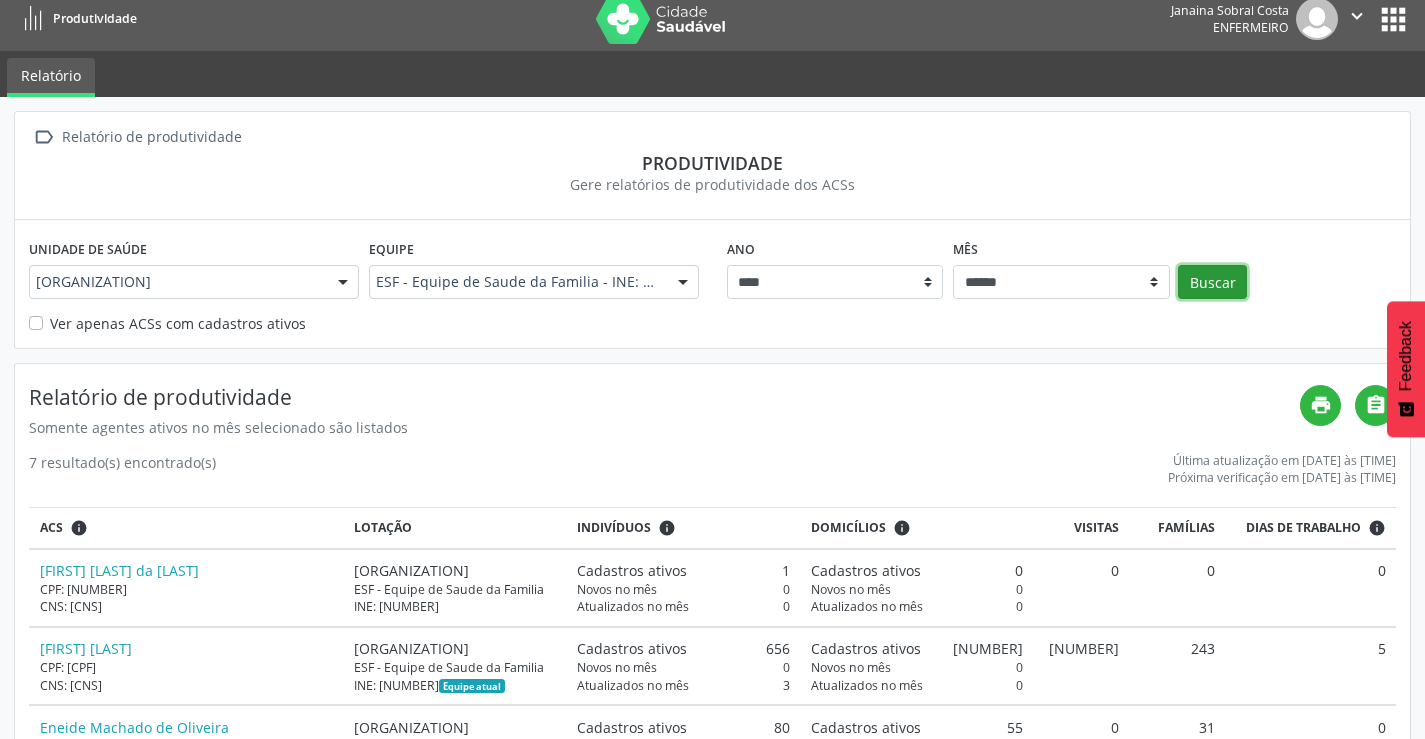 click on "Buscar" at bounding box center (1212, 282) 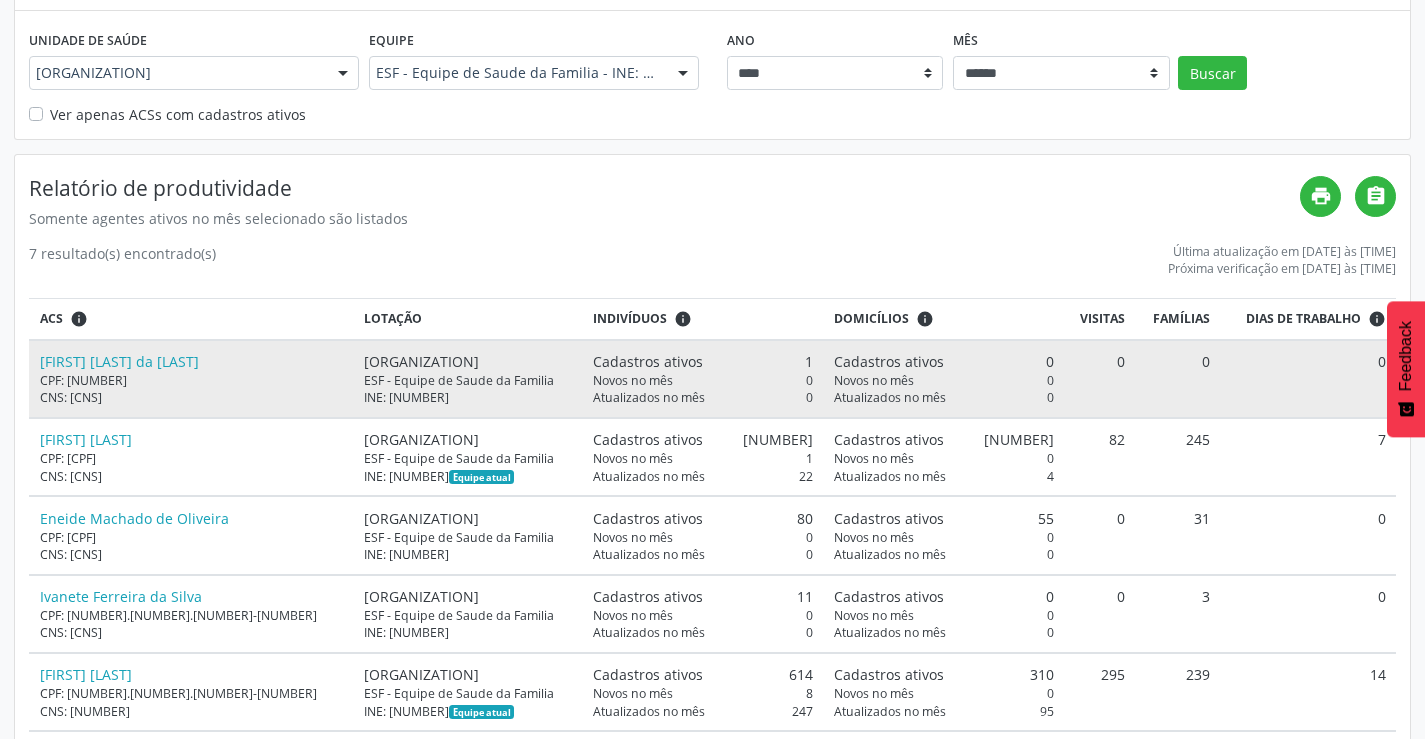 scroll, scrollTop: 113, scrollLeft: 0, axis: vertical 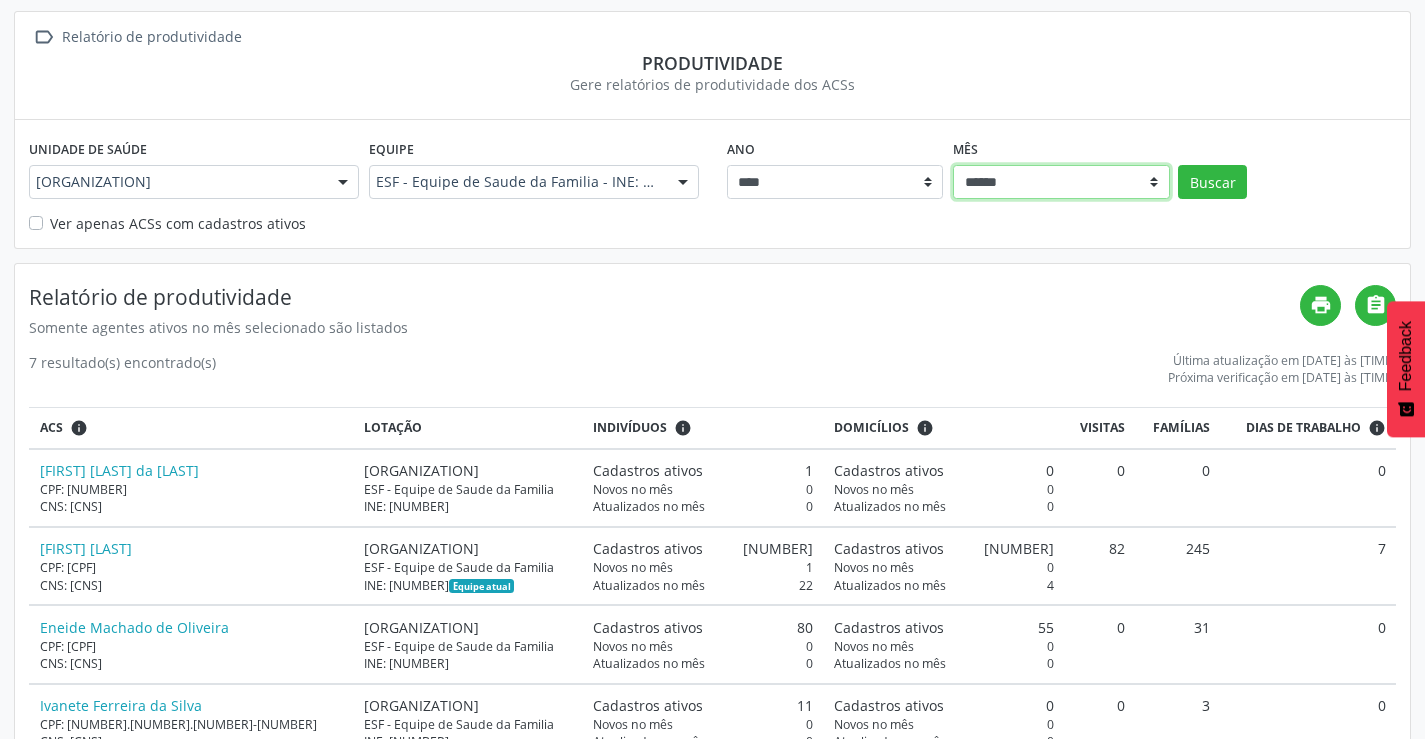 click on "****** ***** ***** **** ***** ***** ********* *******" at bounding box center [1061, 182] 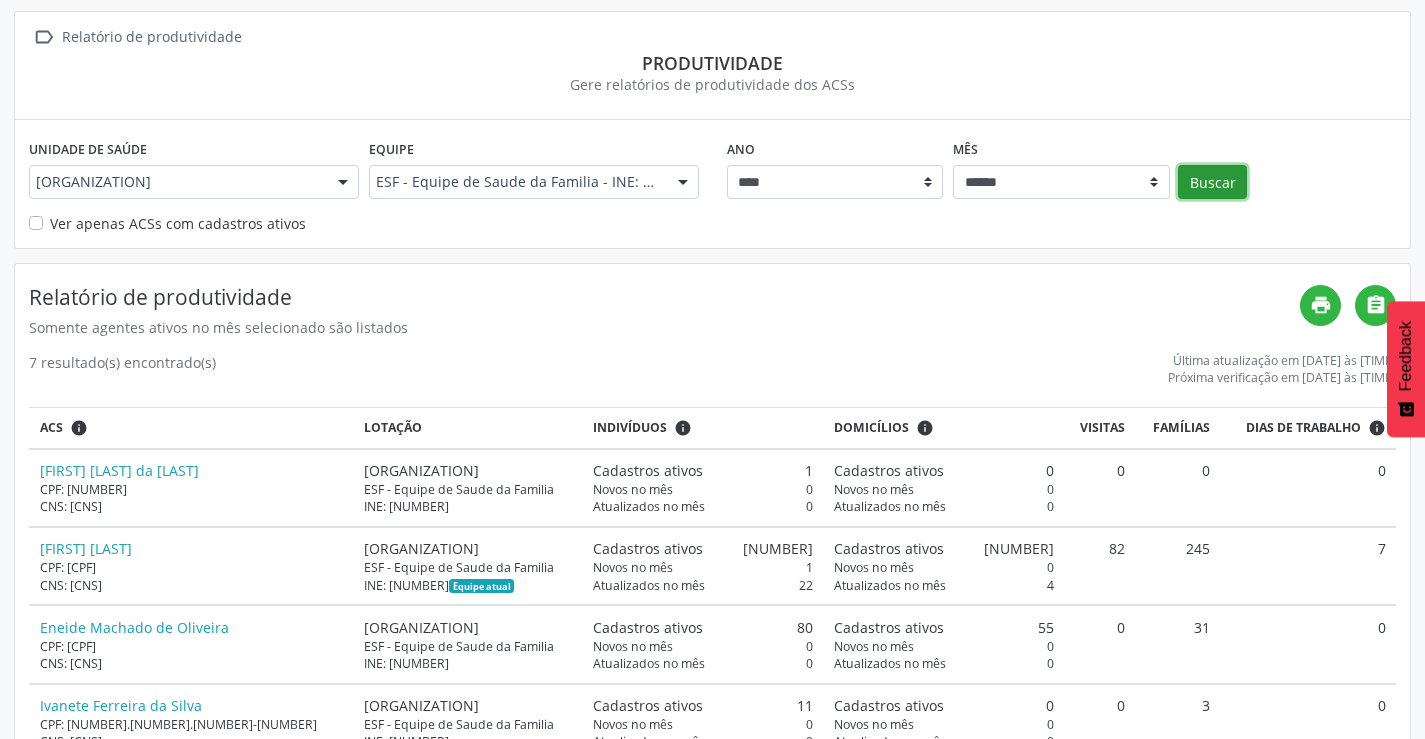 click on "Buscar" at bounding box center (1212, 182) 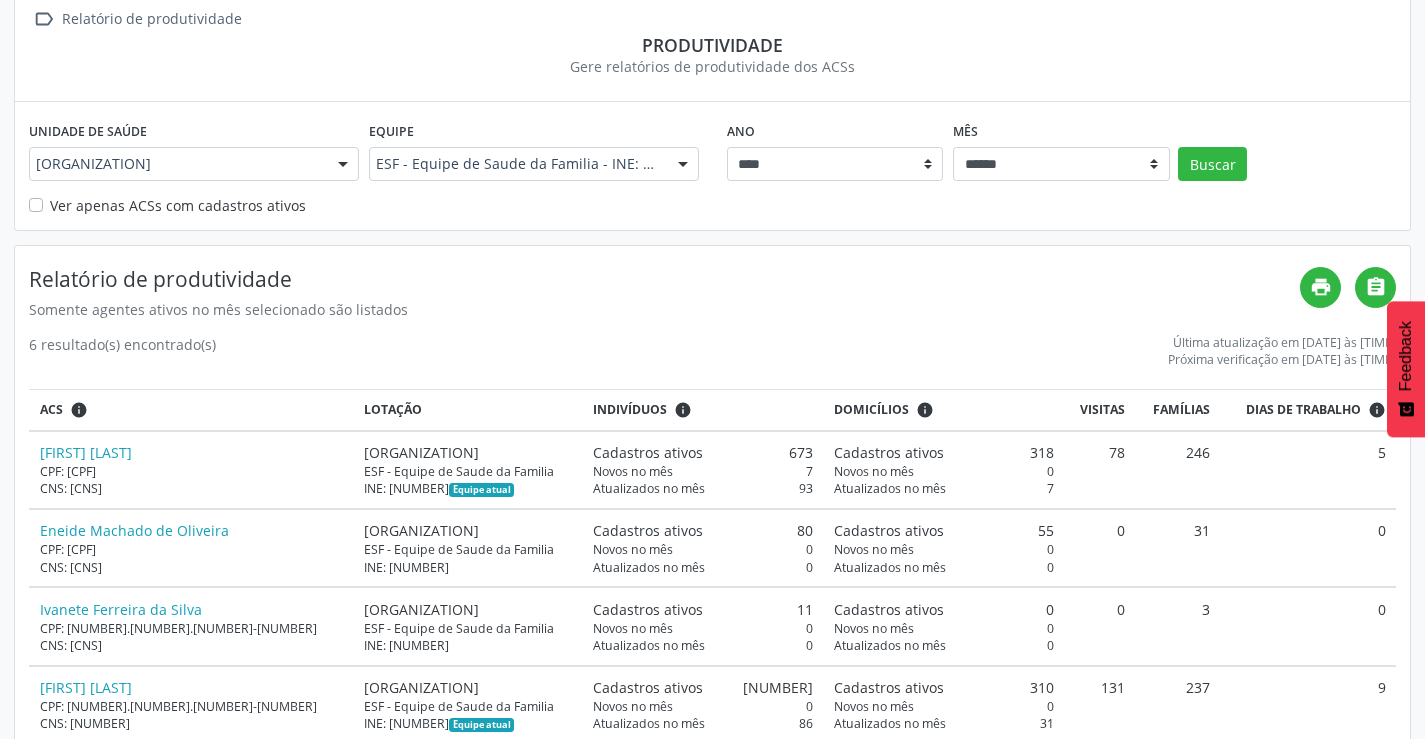 scroll, scrollTop: 35, scrollLeft: 0, axis: vertical 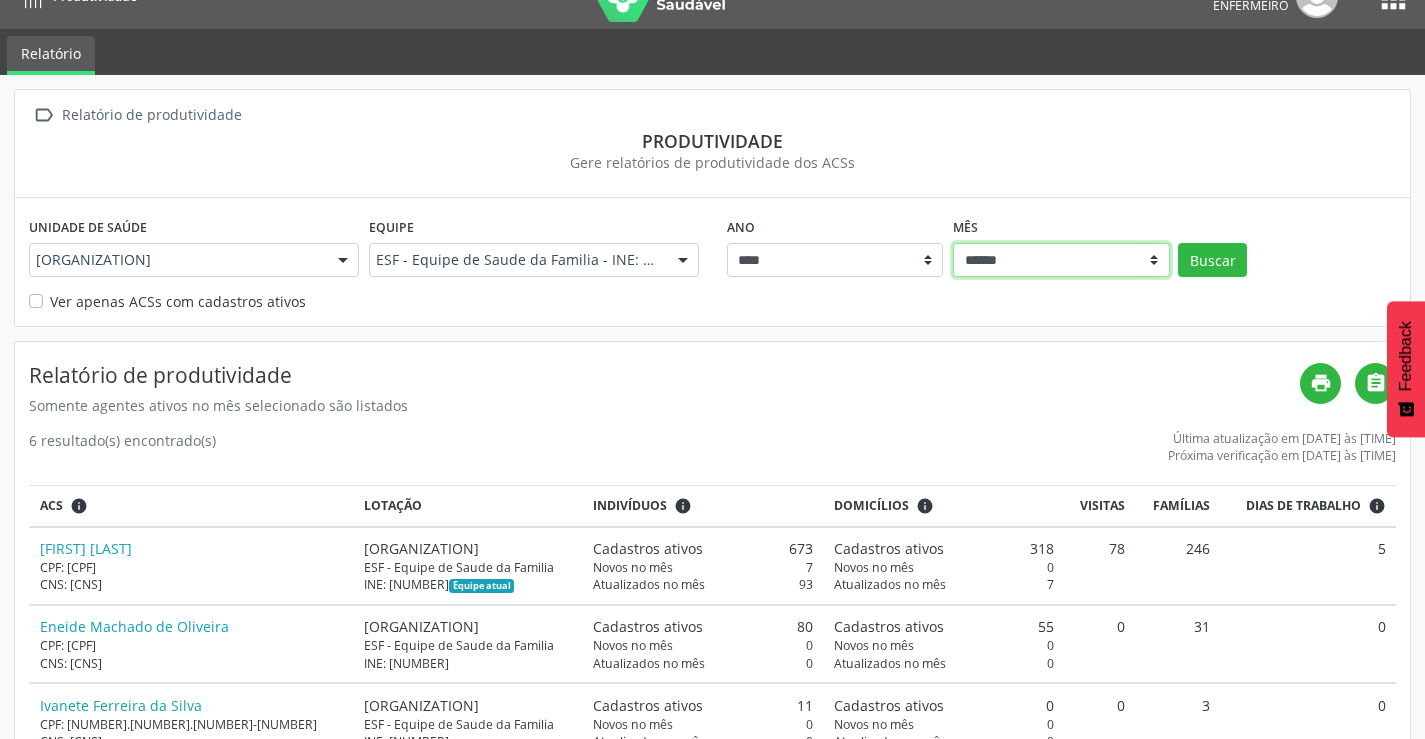 click on "****** ***** ***** **** ***** ***** ********* *******" at bounding box center [1061, 260] 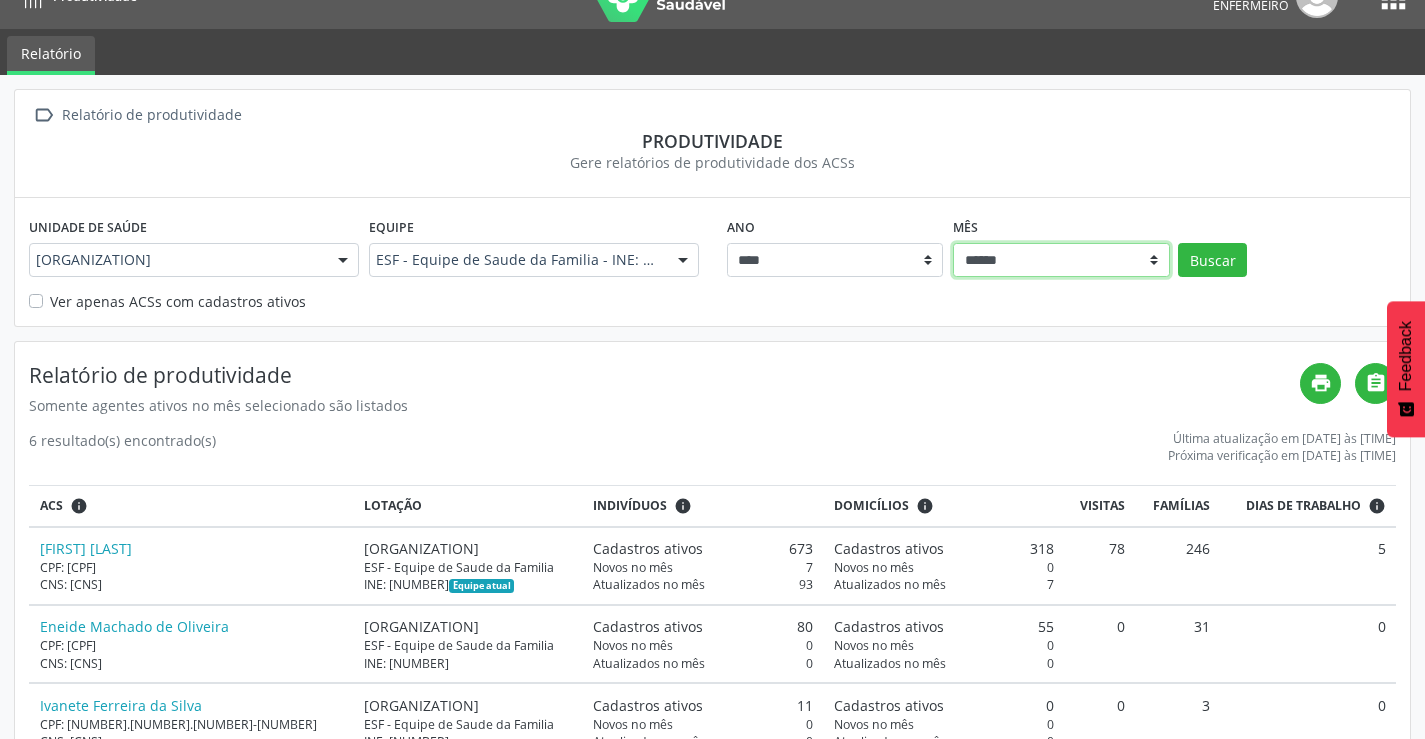 click on "****** ***** ***** **** ***** ***** ********* *******" at bounding box center [1061, 260] 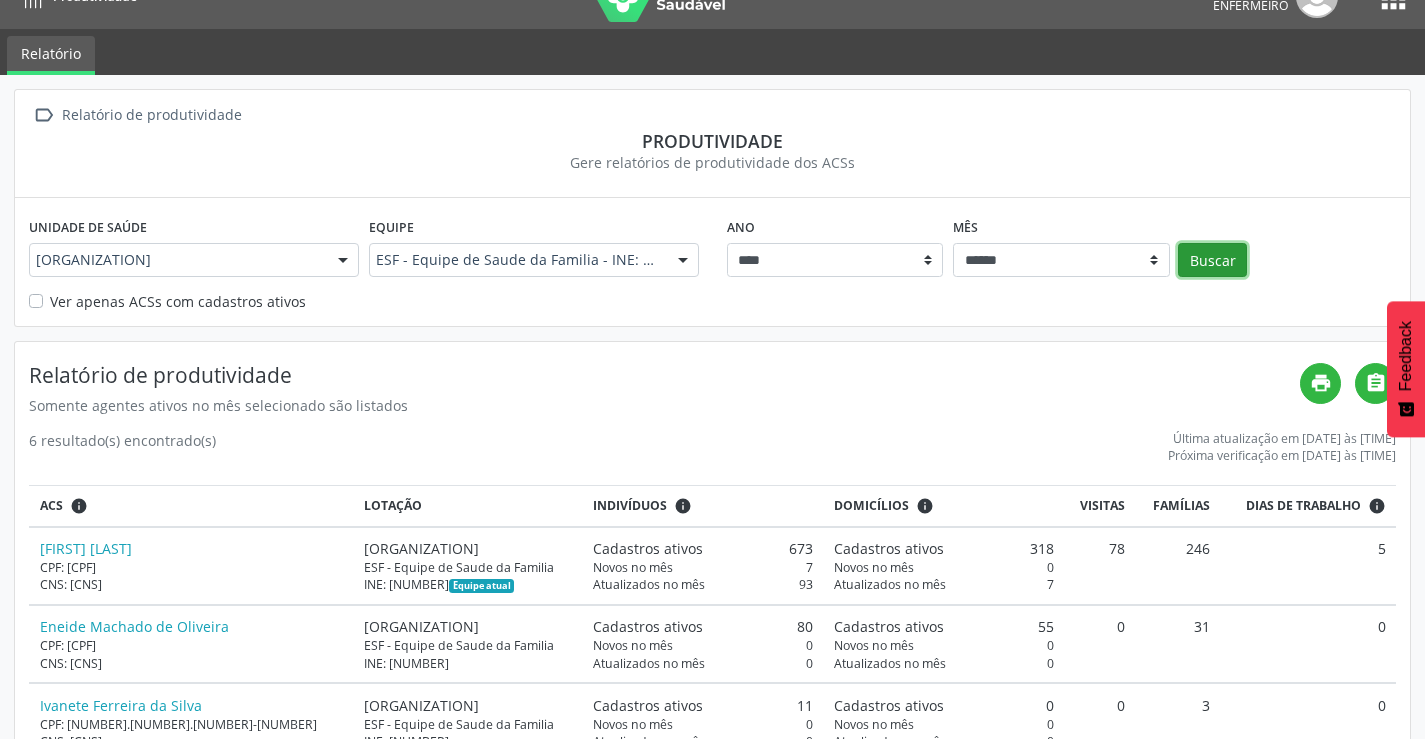 click on "Buscar" at bounding box center (1212, 260) 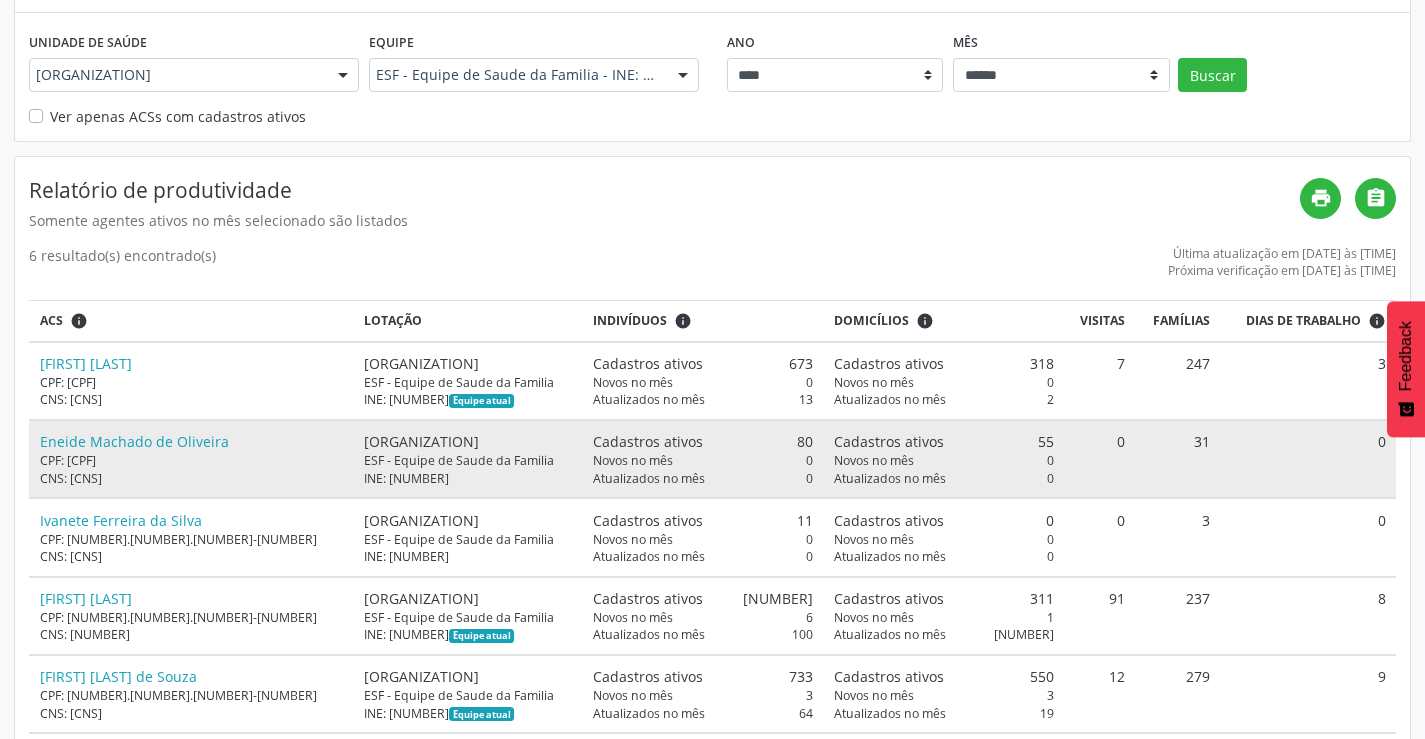 scroll, scrollTop: 35, scrollLeft: 0, axis: vertical 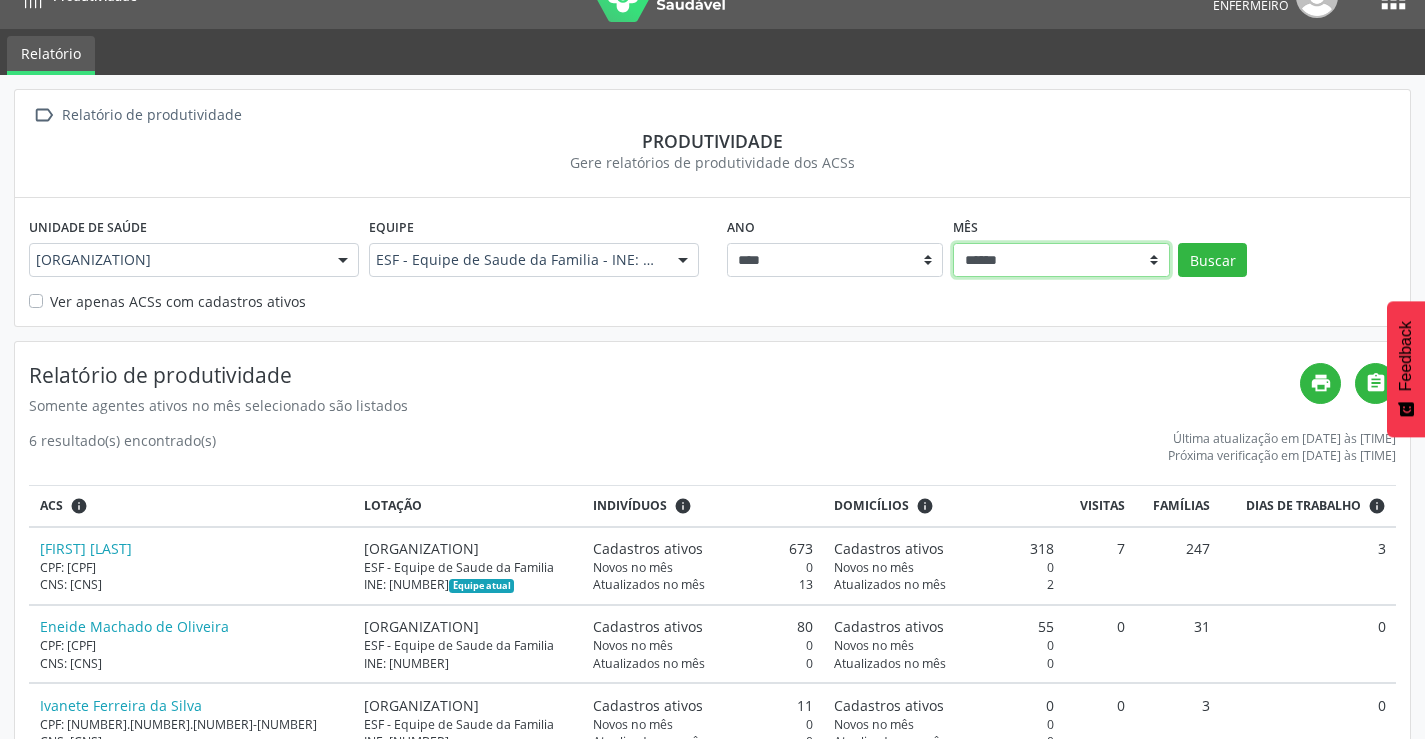click on "****** ***** ***** **** ***** ***** ********* *******" at bounding box center (1061, 260) 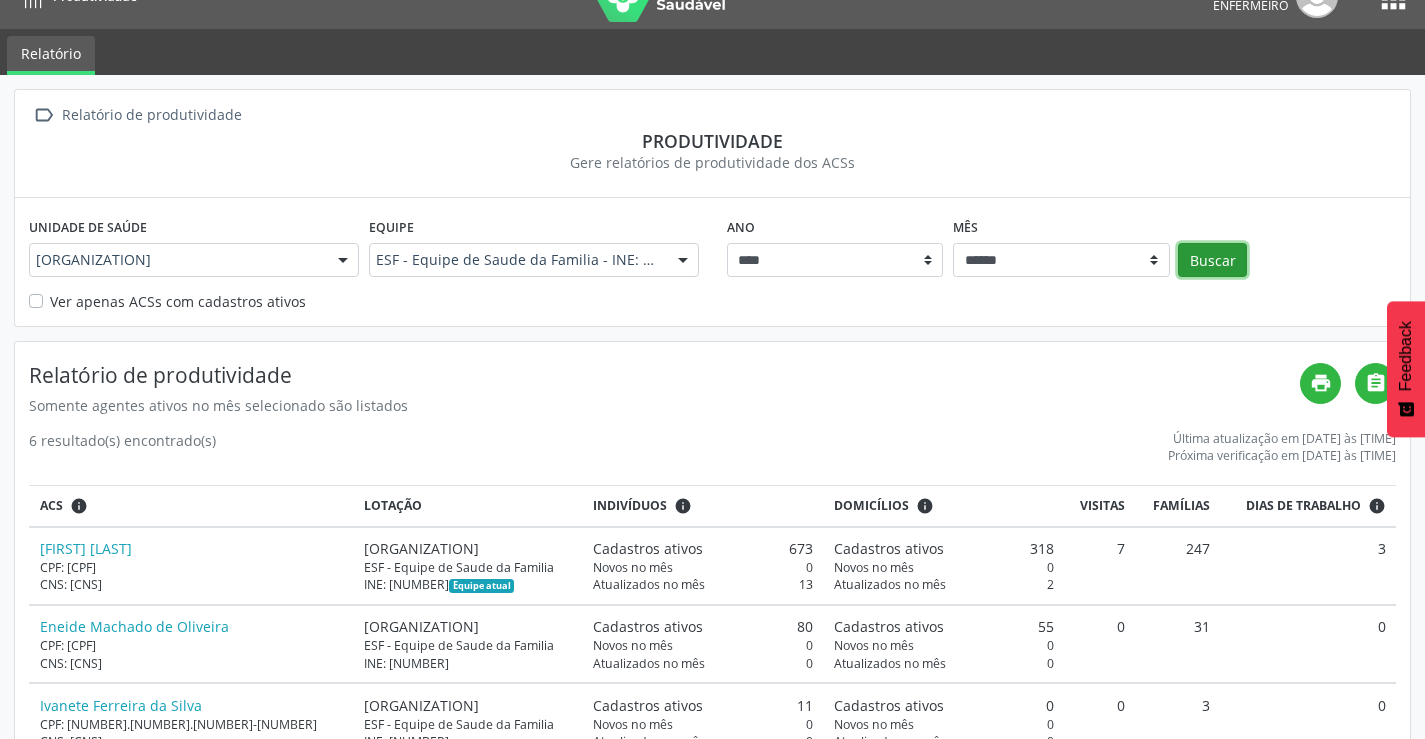 click on "Buscar" at bounding box center (1212, 260) 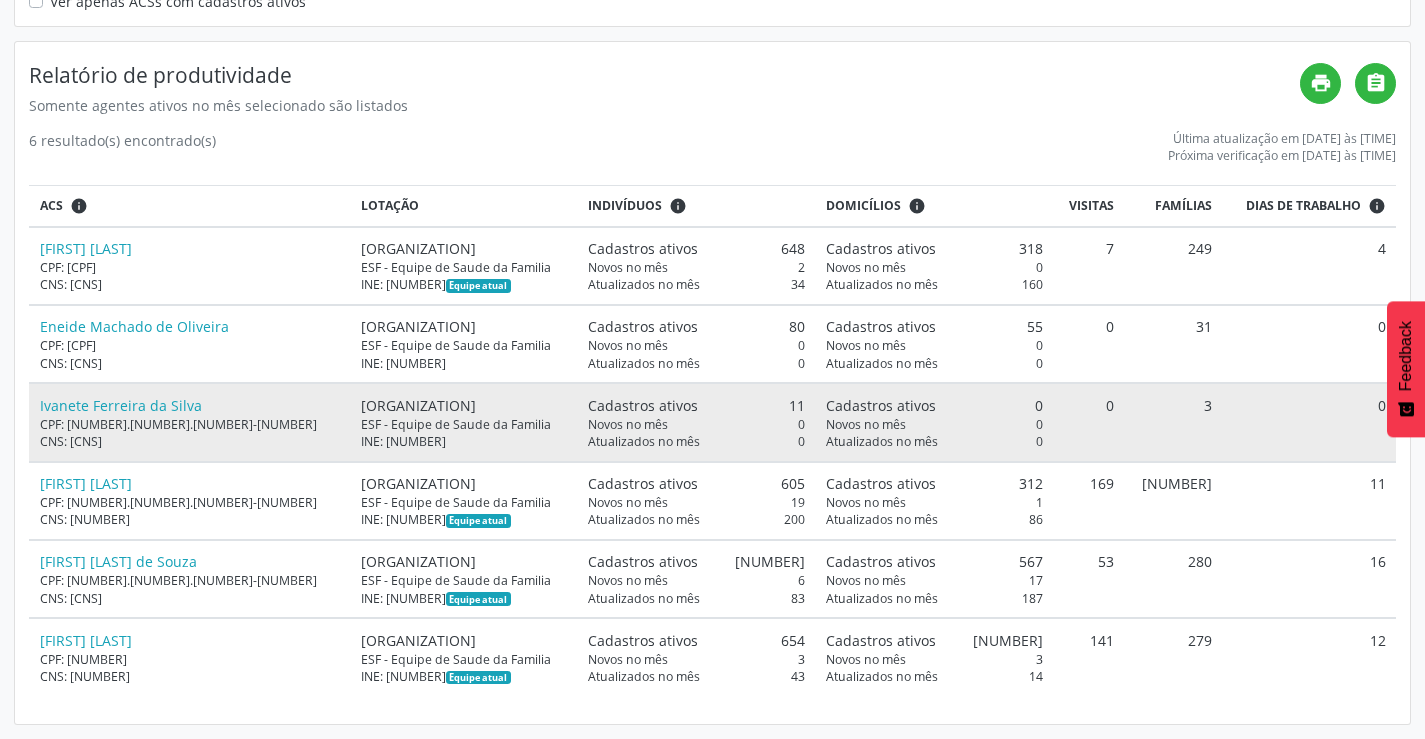scroll, scrollTop: 135, scrollLeft: 0, axis: vertical 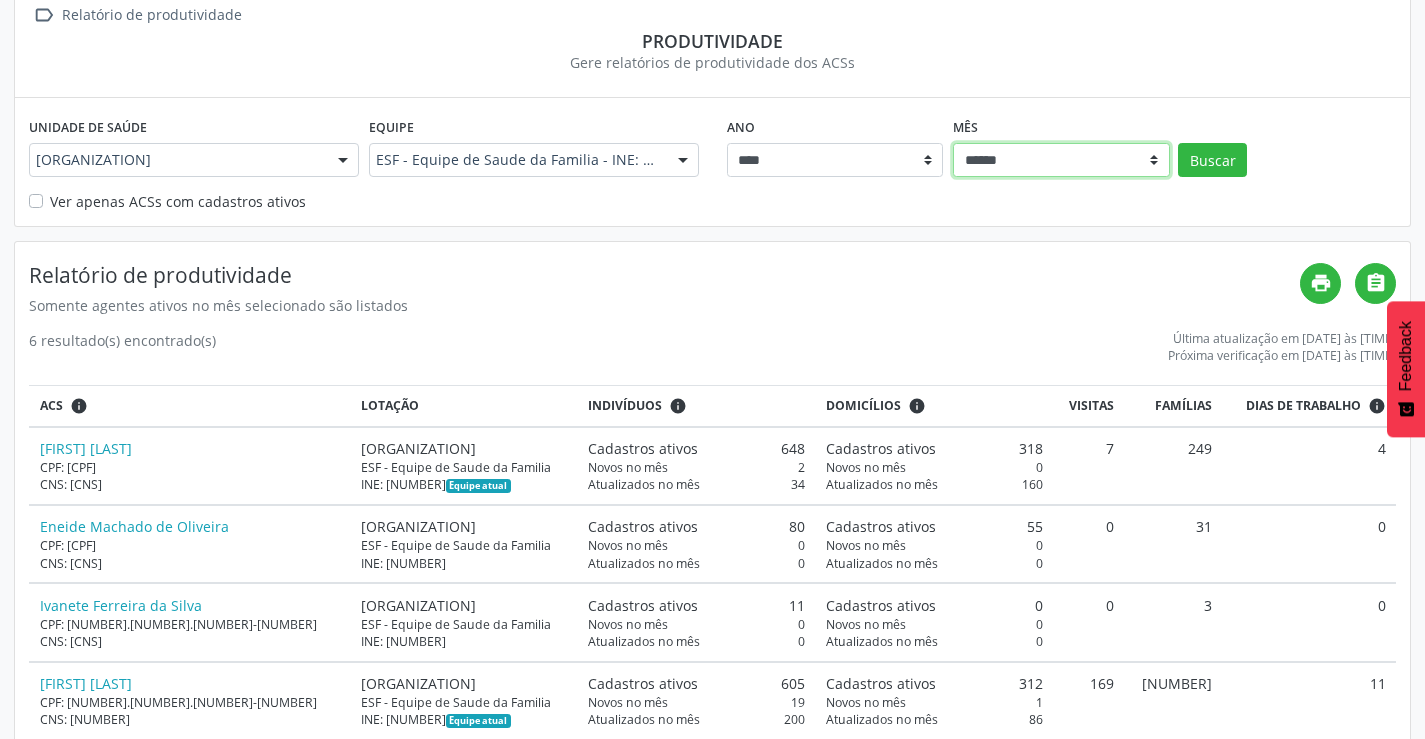 click on "****** ***** ***** **** ***** ***** ********* *******" at bounding box center (1061, 160) 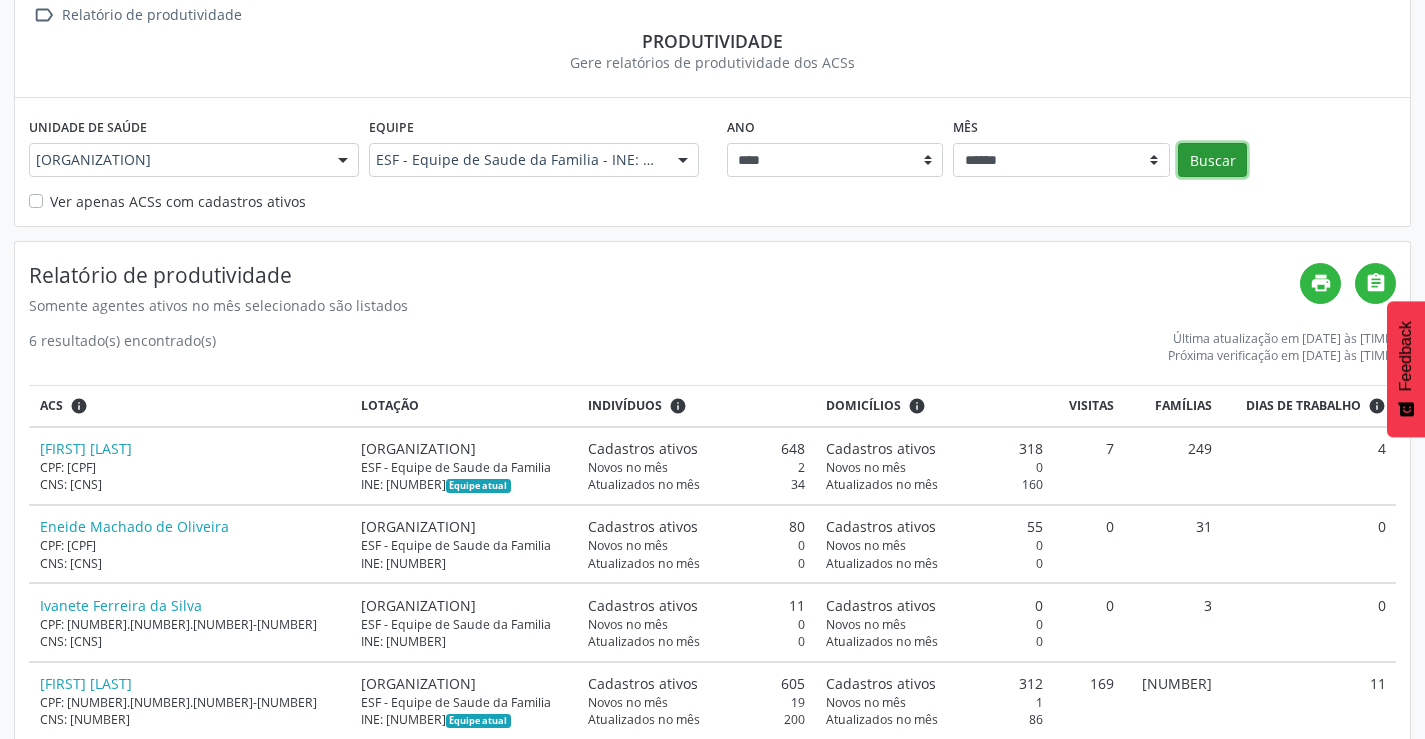 click on "Buscar" at bounding box center (1212, 160) 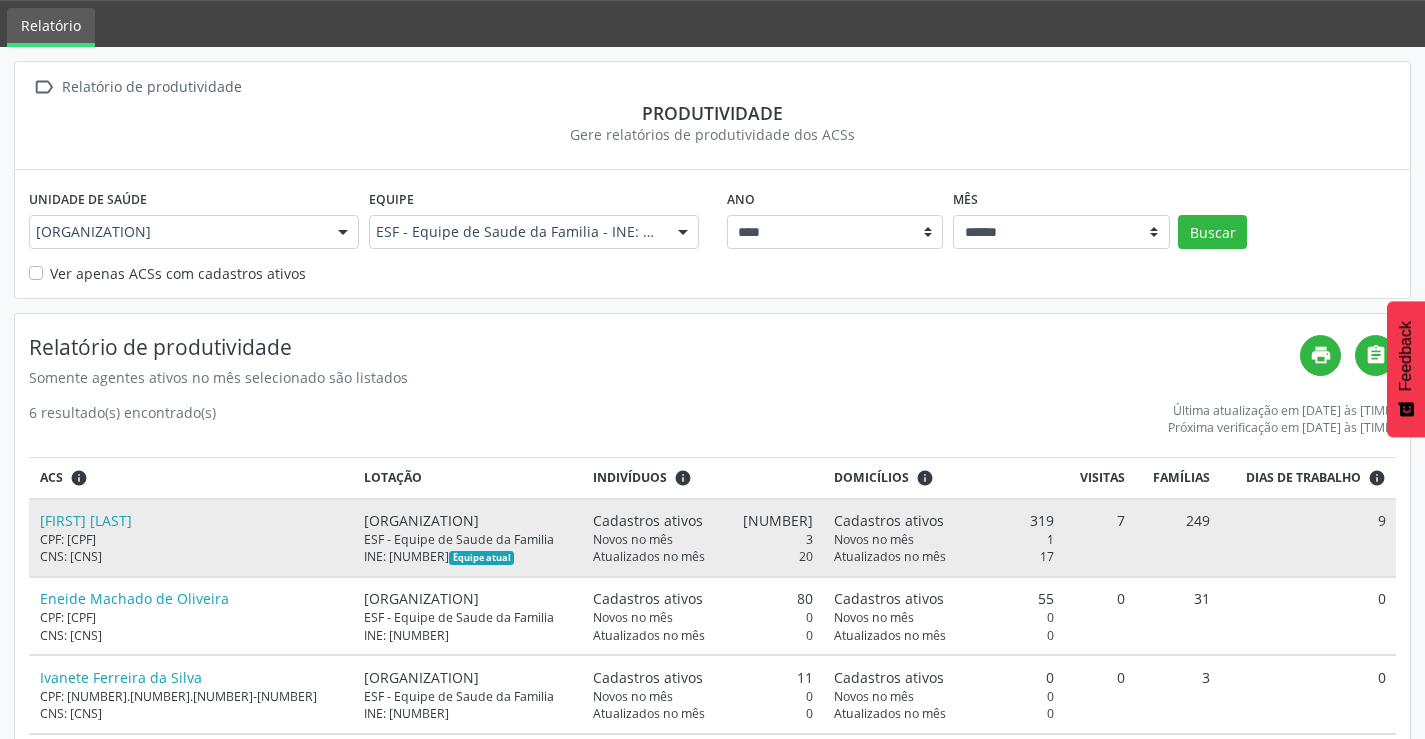 scroll, scrollTop: 35, scrollLeft: 0, axis: vertical 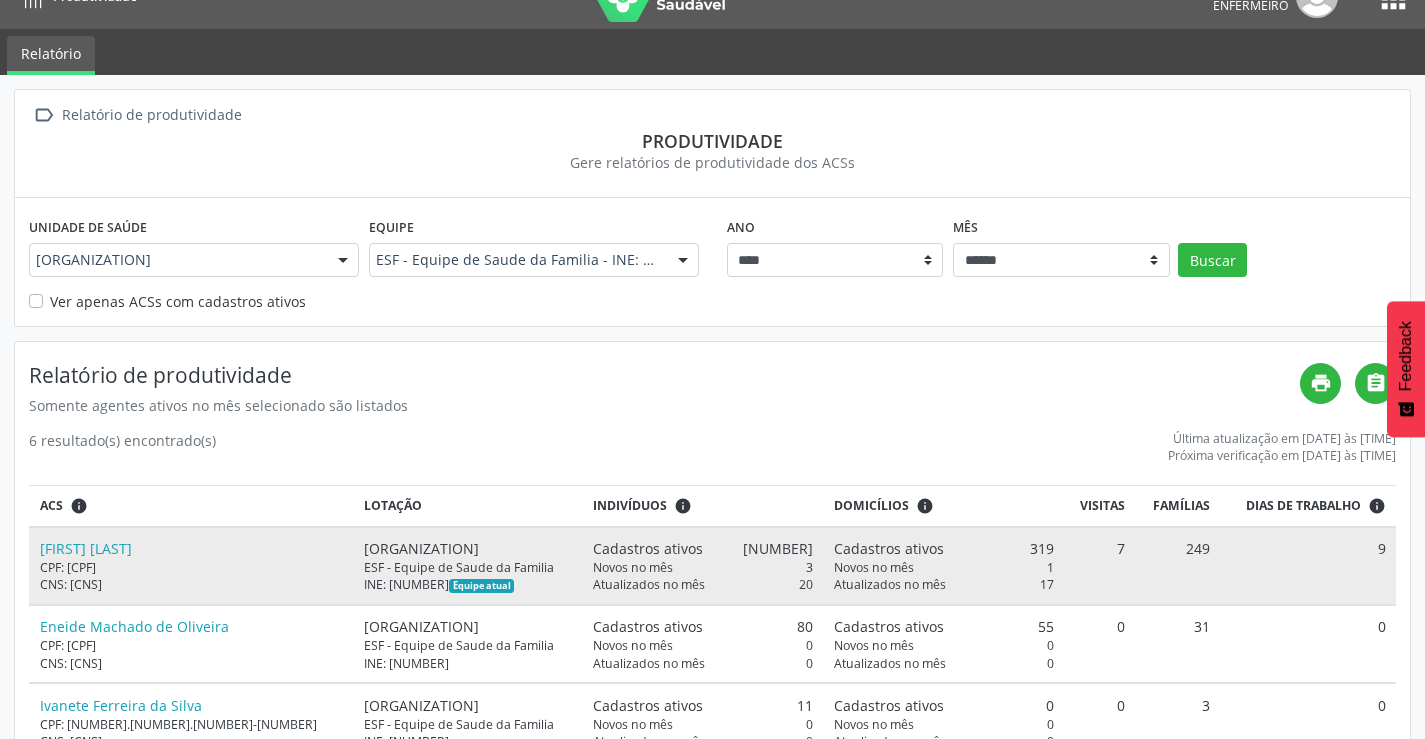 click on "CPF: [CPF]" at bounding box center (191, 567) 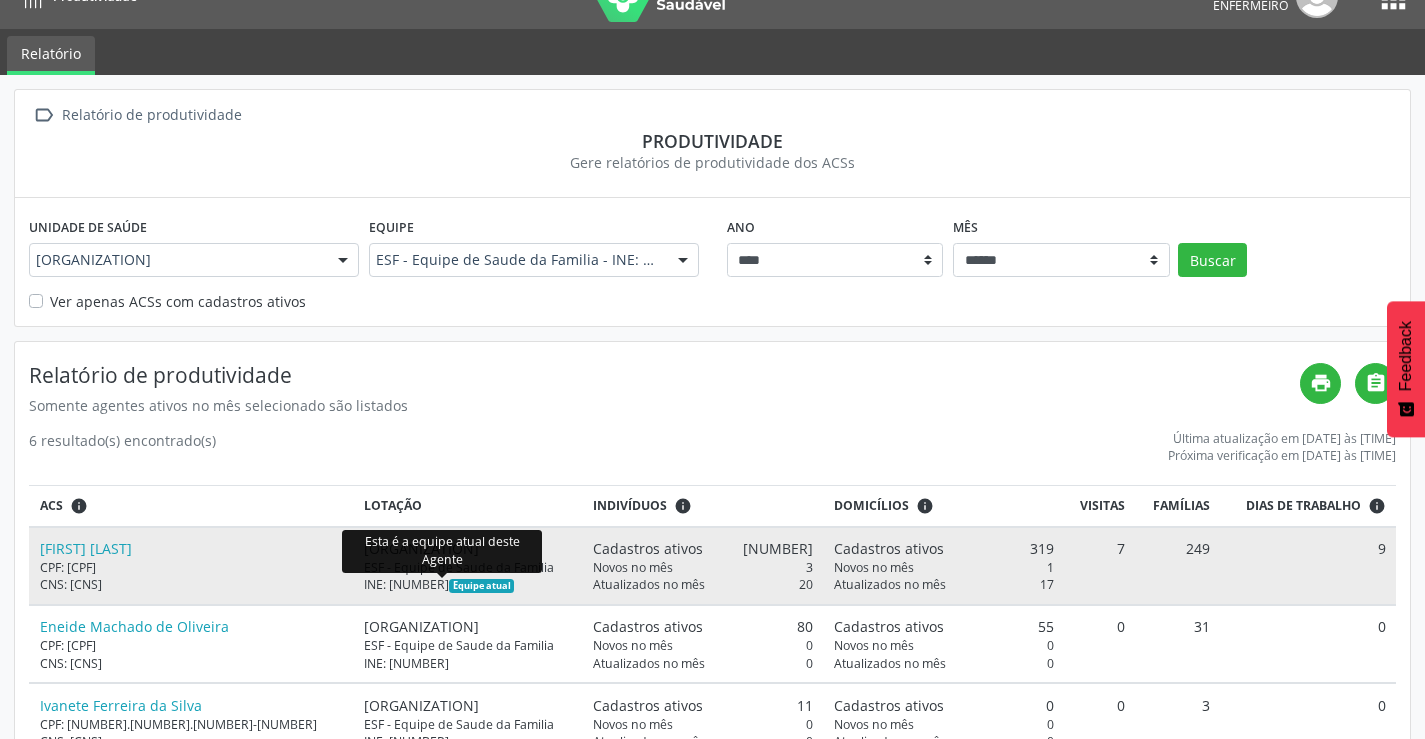 click on "Equipe atual" at bounding box center (481, 586) 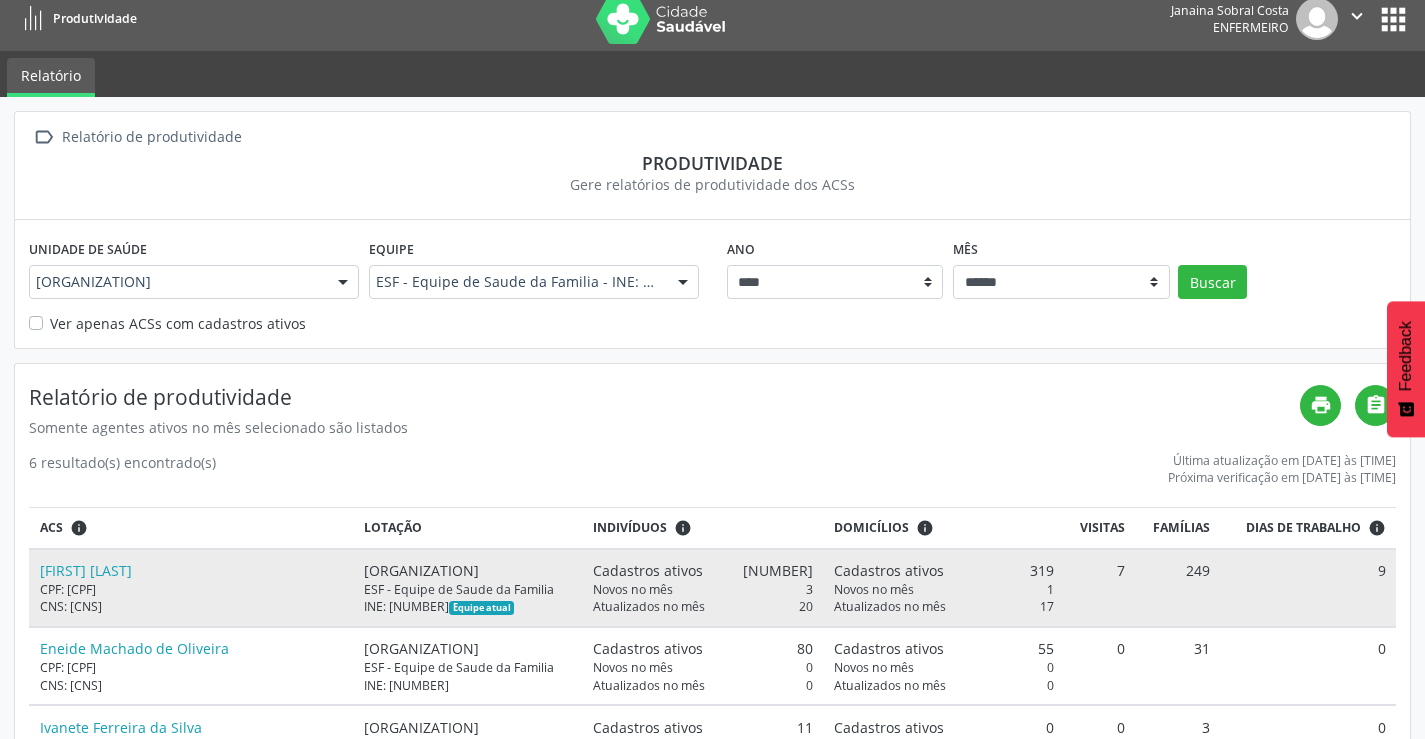 scroll, scrollTop: 0, scrollLeft: 0, axis: both 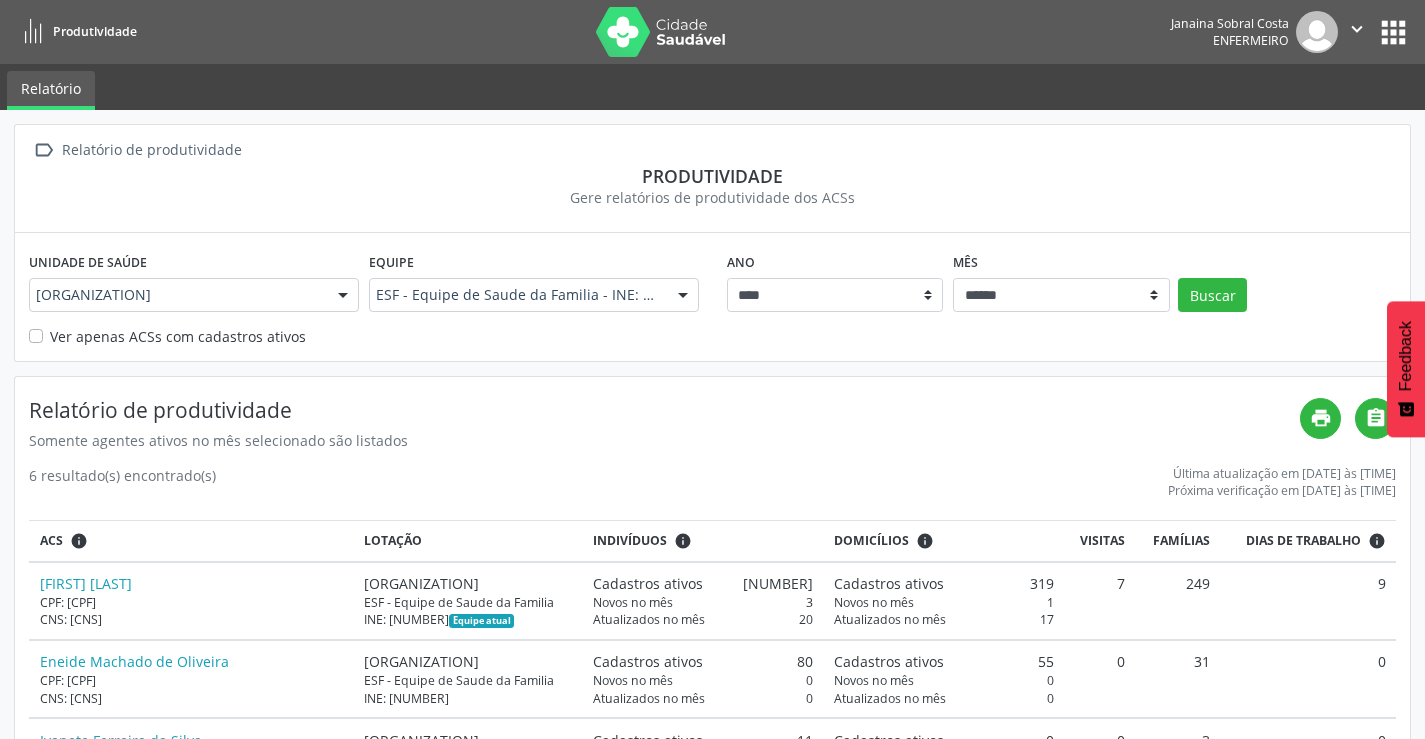 click on "Relatório de produtividade" at bounding box center [151, 150] 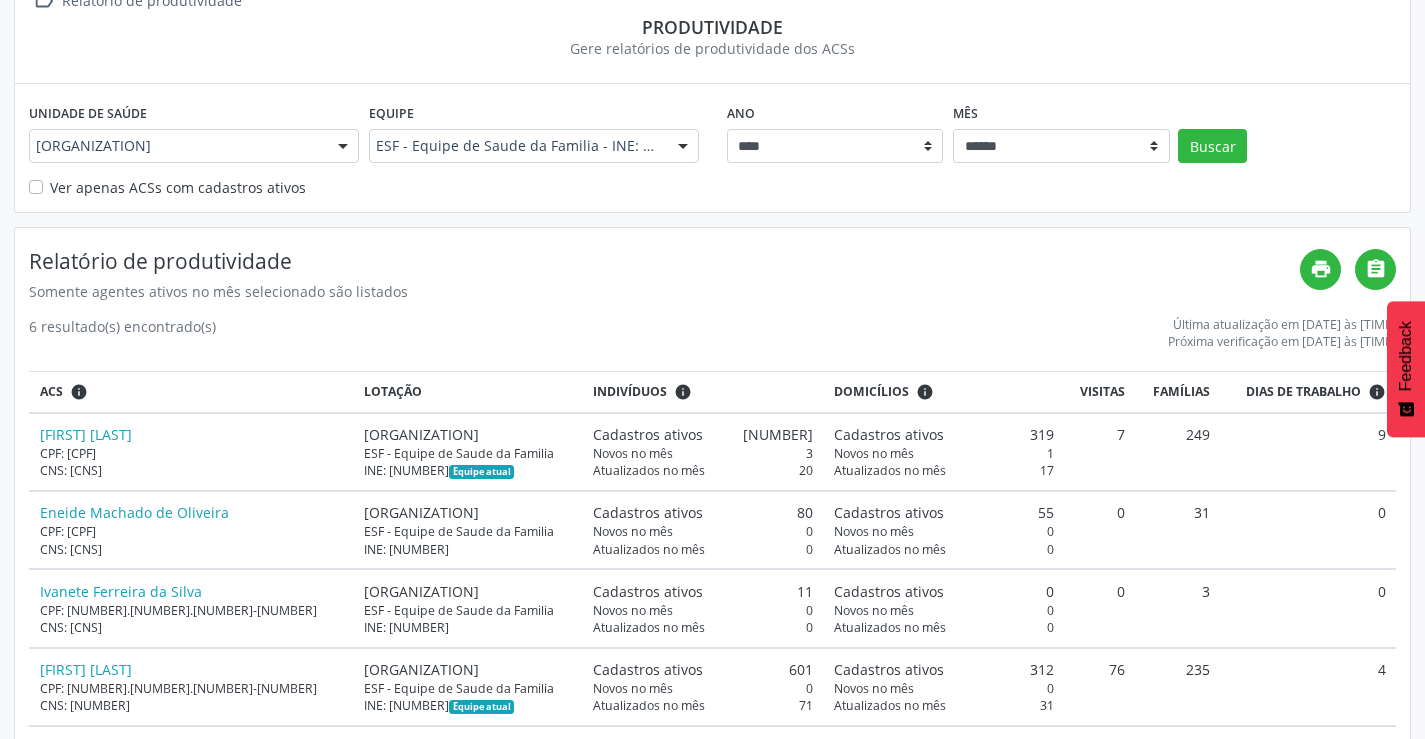 scroll, scrollTop: 100, scrollLeft: 0, axis: vertical 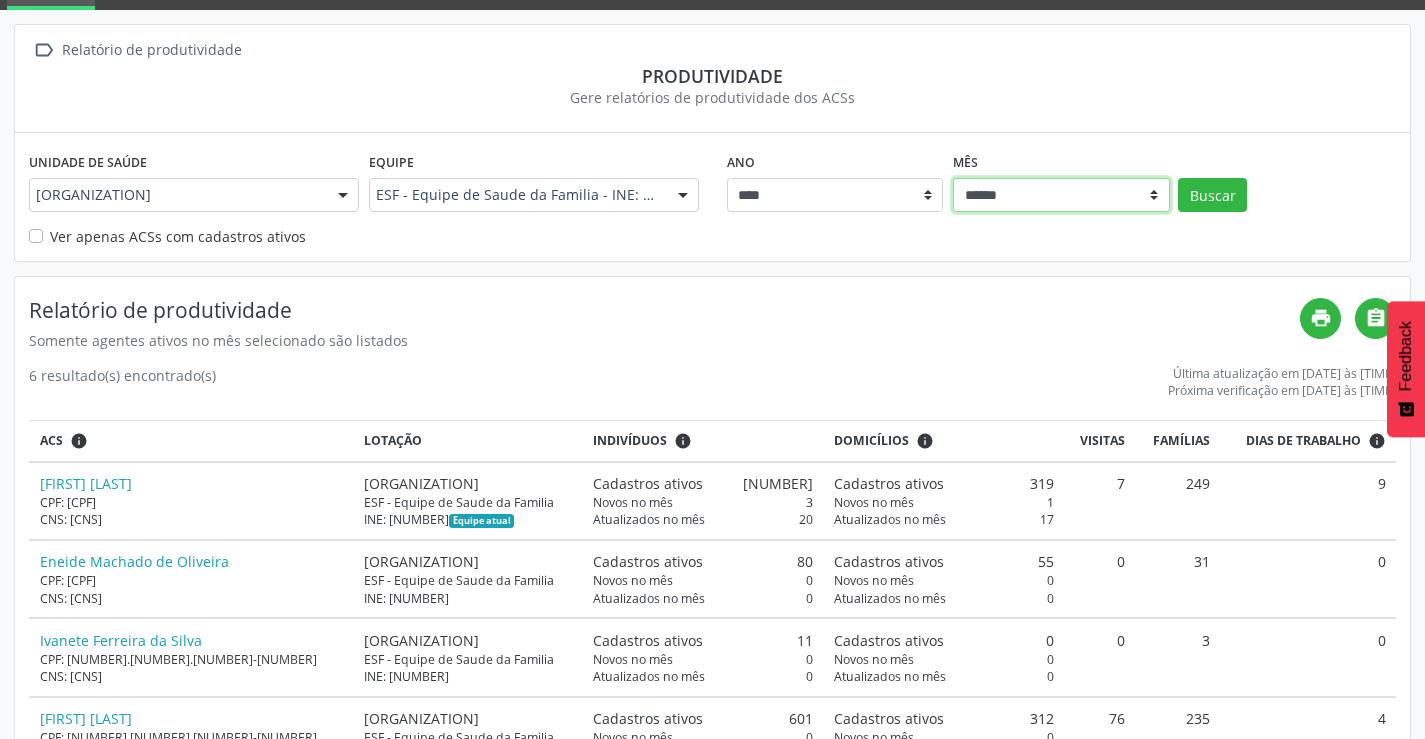 click on "****** ***** ***** **** ***** ***** ********* *******" at bounding box center (1061, 195) 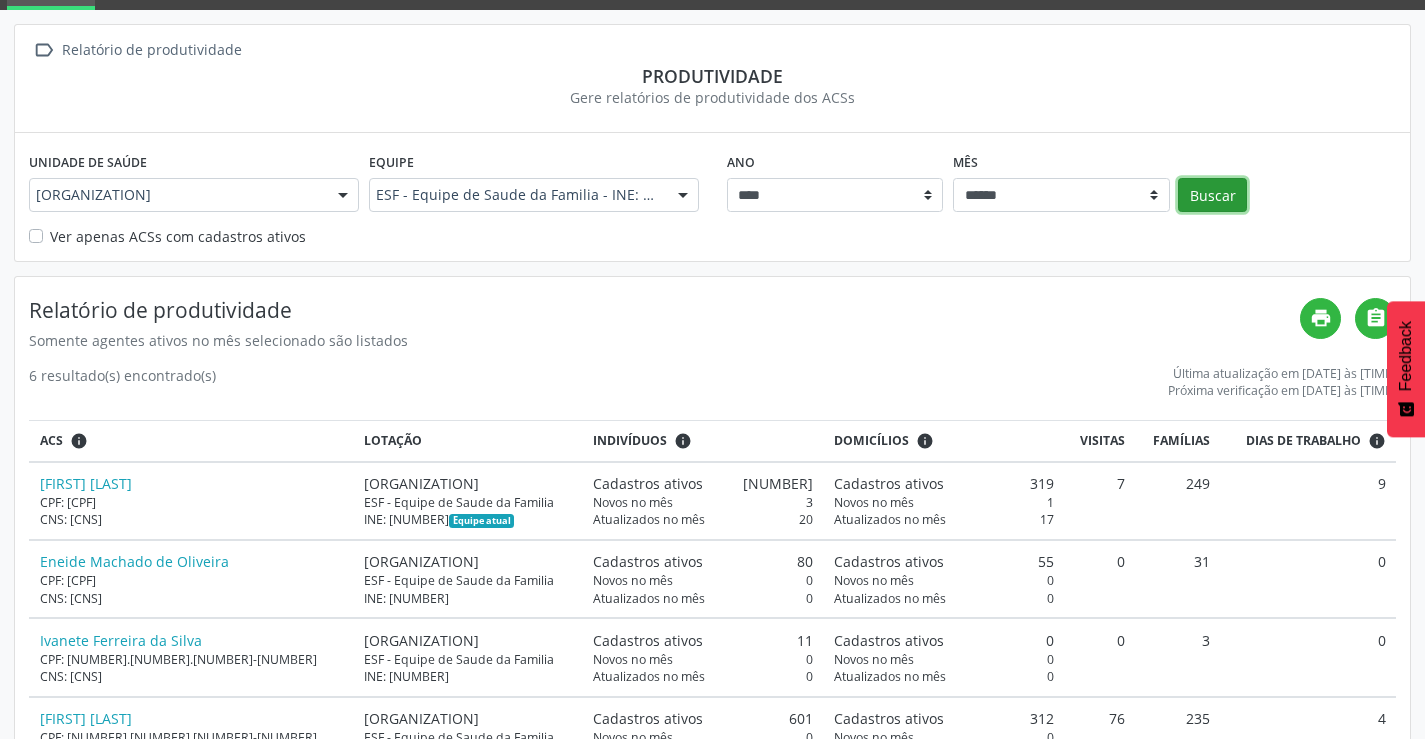 click on "Buscar" at bounding box center [1212, 195] 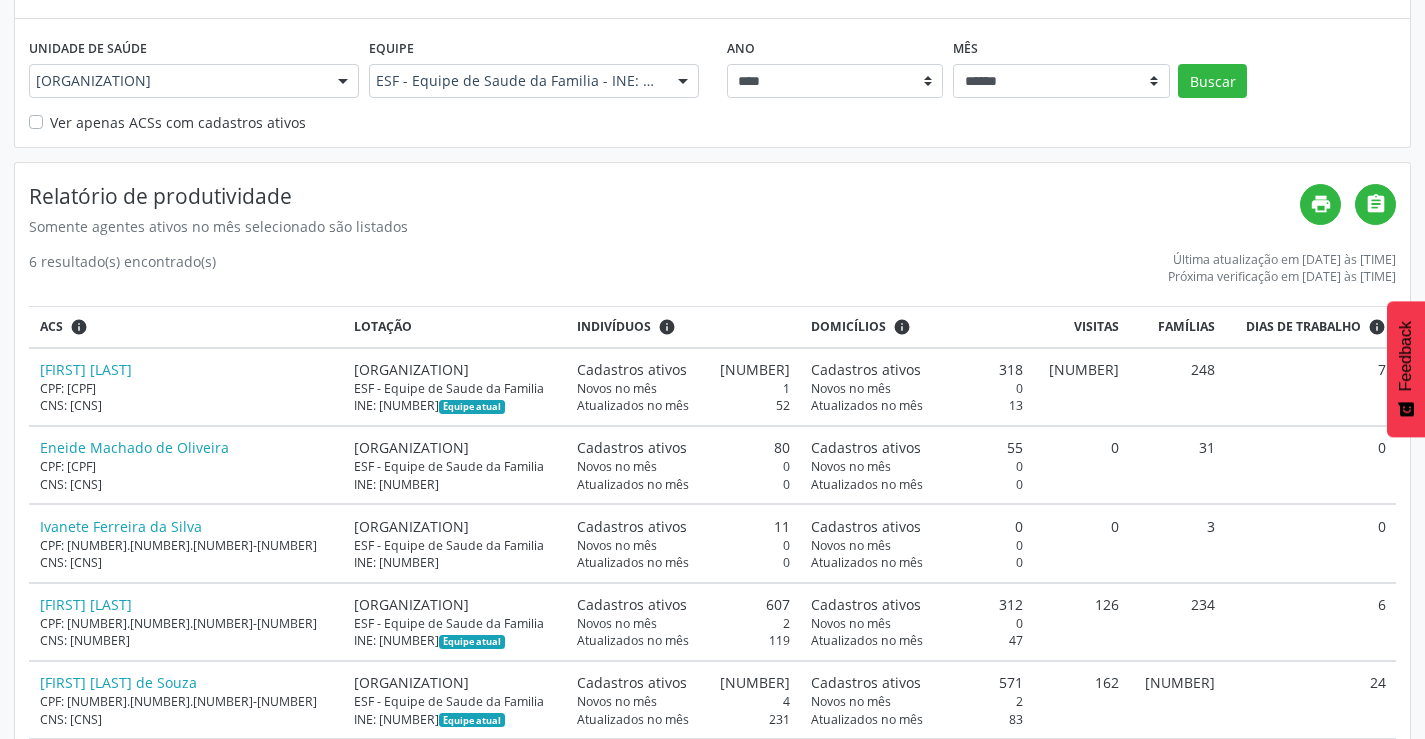 scroll, scrollTop: 100, scrollLeft: 0, axis: vertical 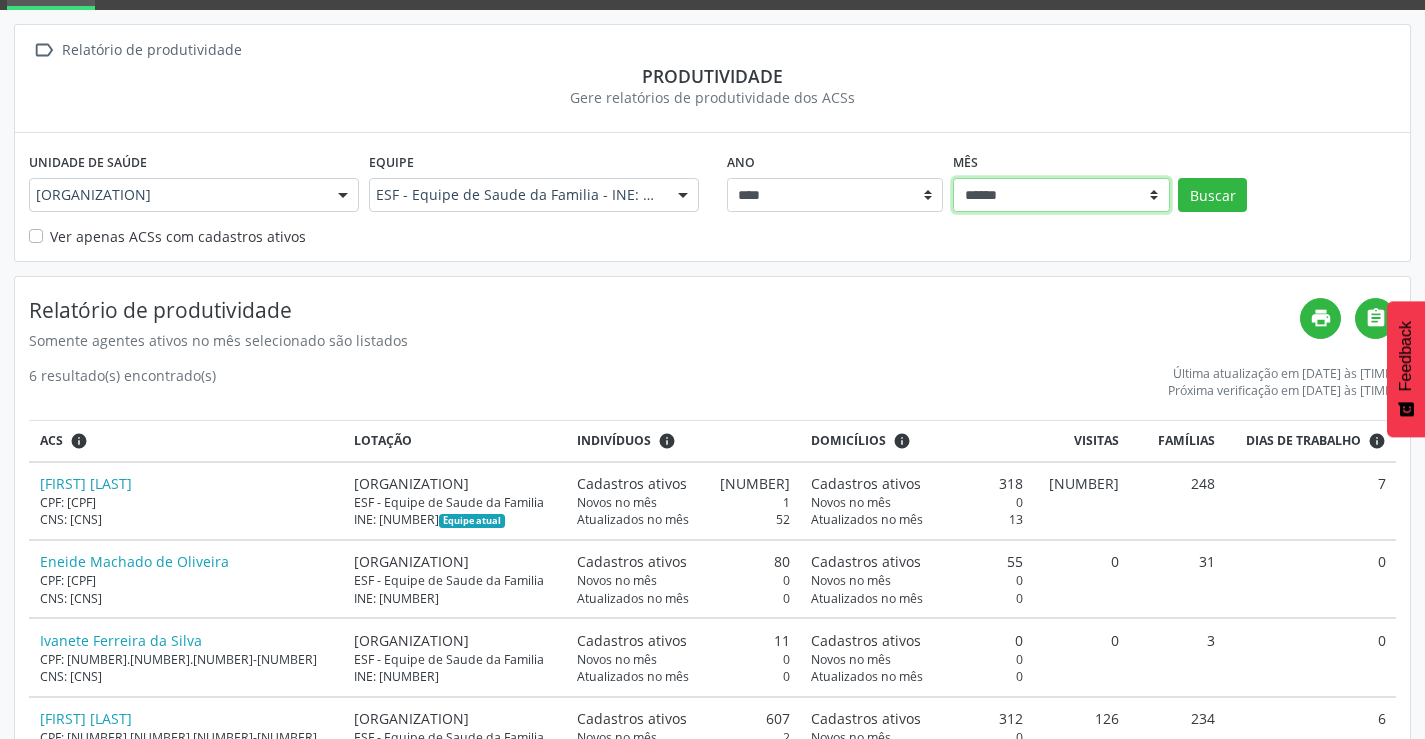 click on "****** ***** ***** **** ***** ***** ********* *******" at bounding box center (1061, 195) 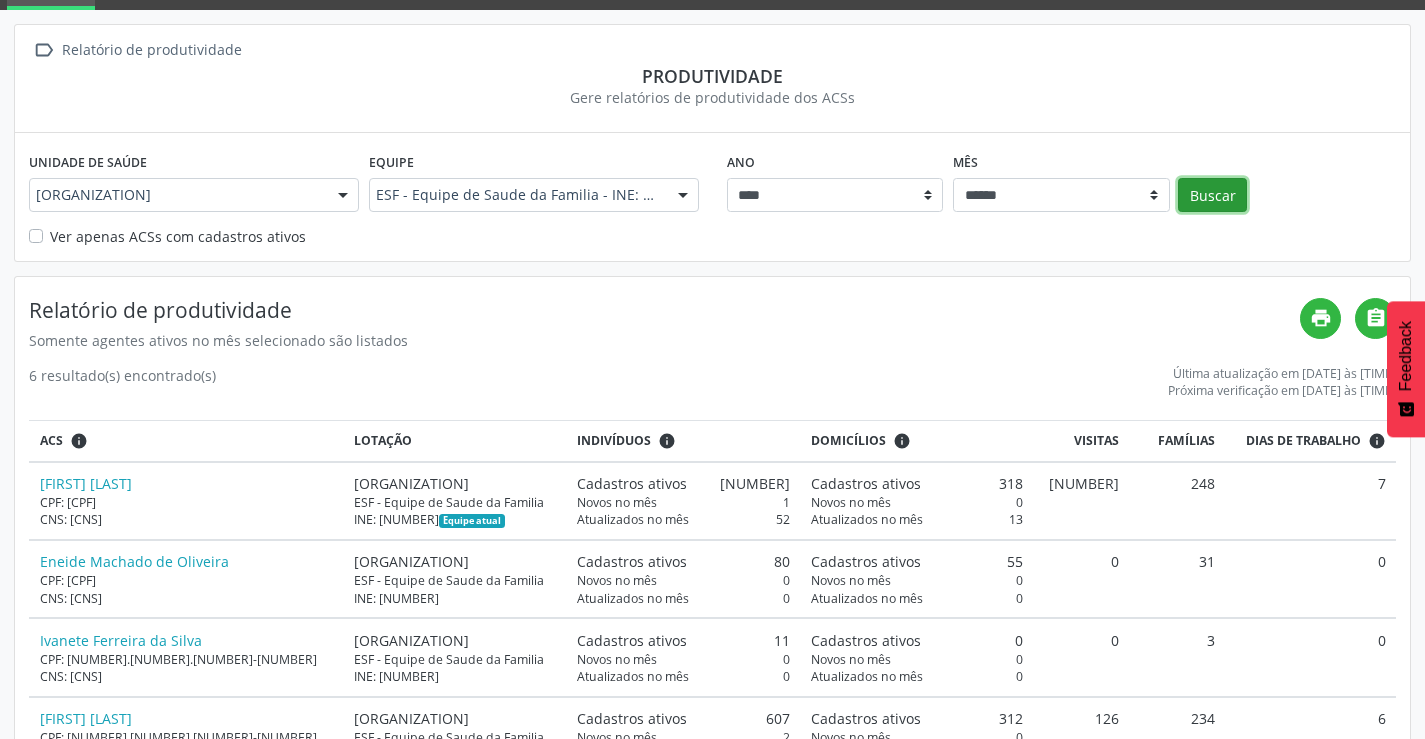 click on "Buscar" at bounding box center [1212, 195] 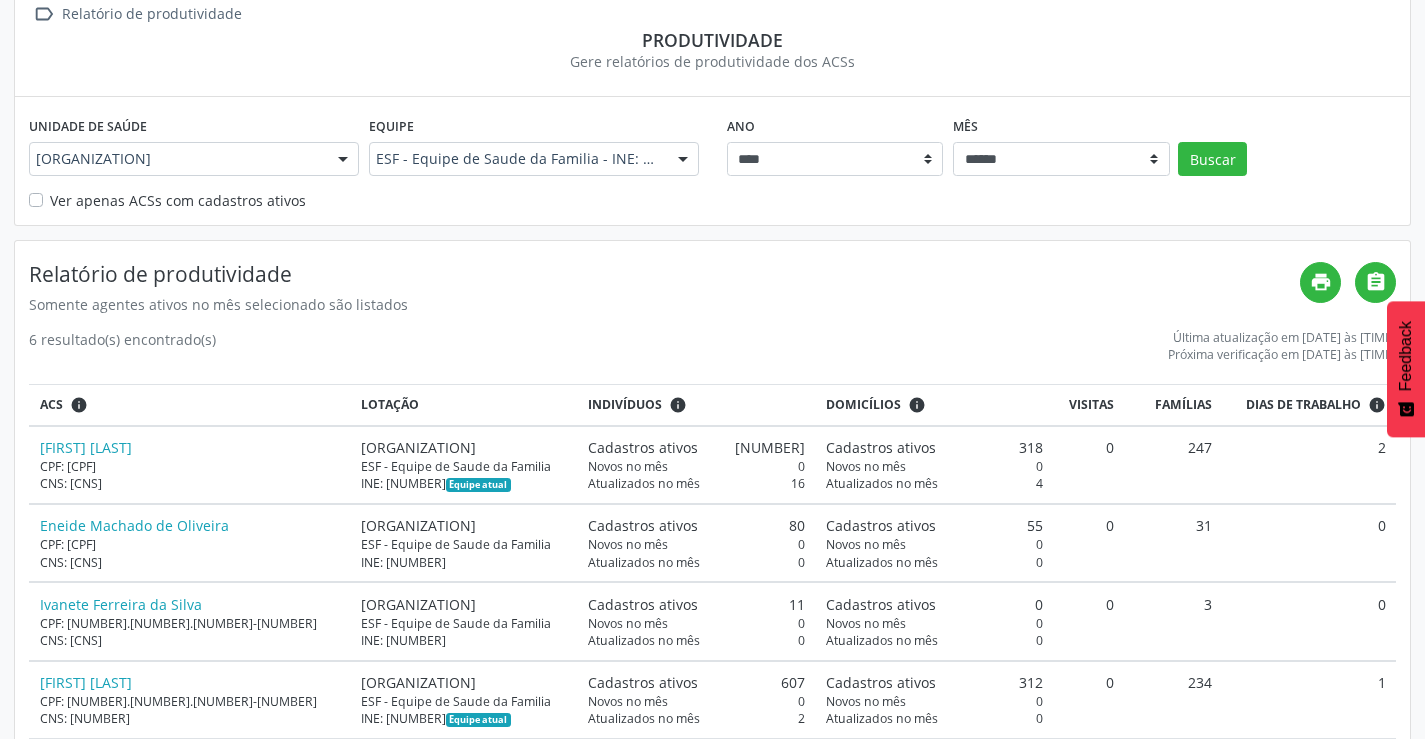 scroll, scrollTop: 135, scrollLeft: 0, axis: vertical 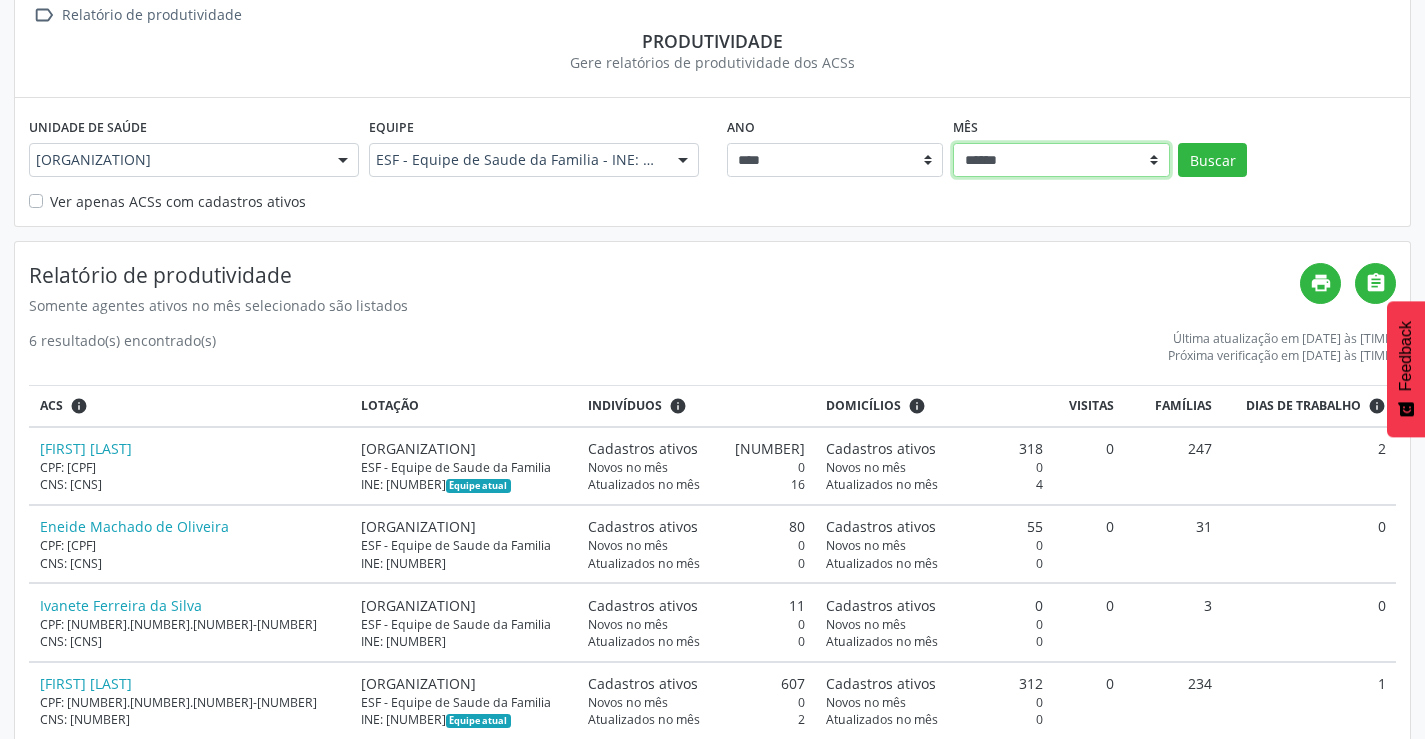 click on "****** ***** ***** **** ***** ***** ********* *******" at bounding box center [1061, 160] 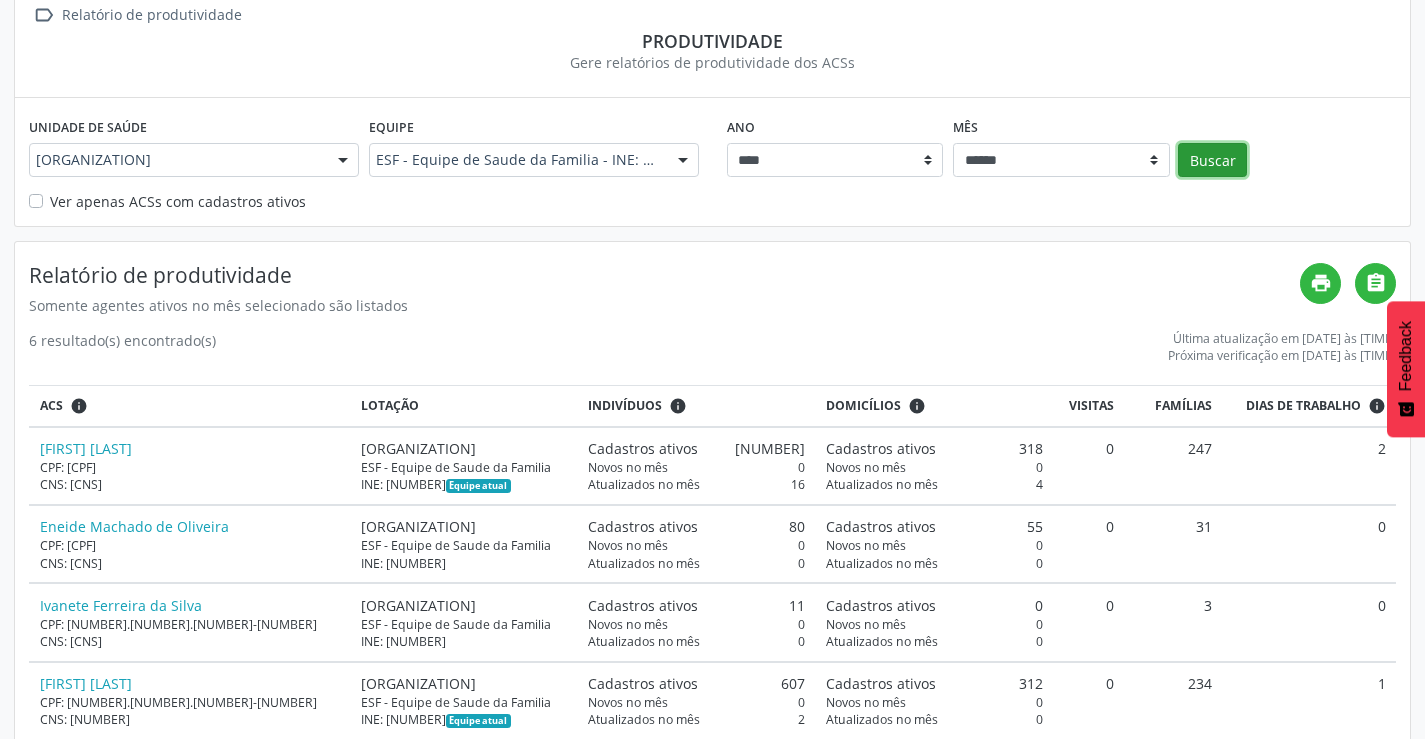 click on "Buscar" at bounding box center [1212, 160] 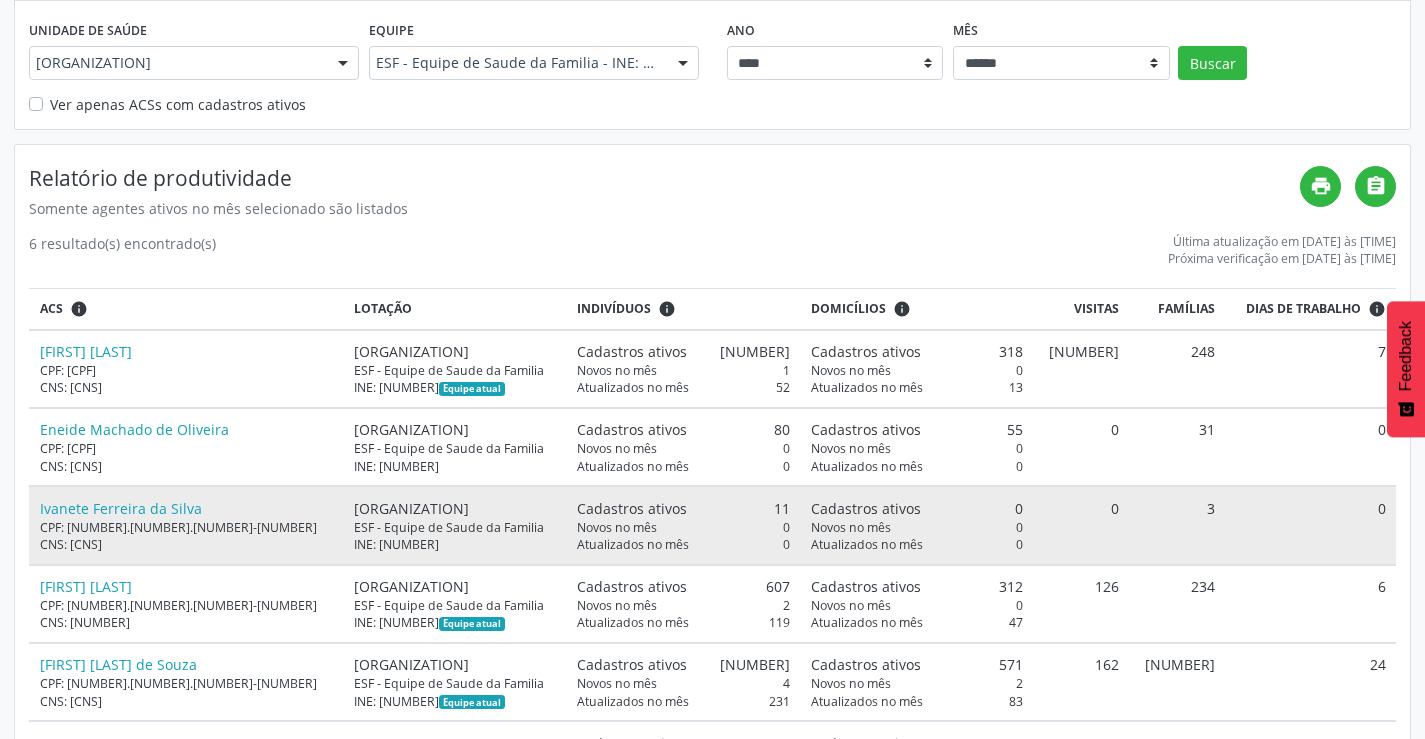 scroll, scrollTop: 300, scrollLeft: 0, axis: vertical 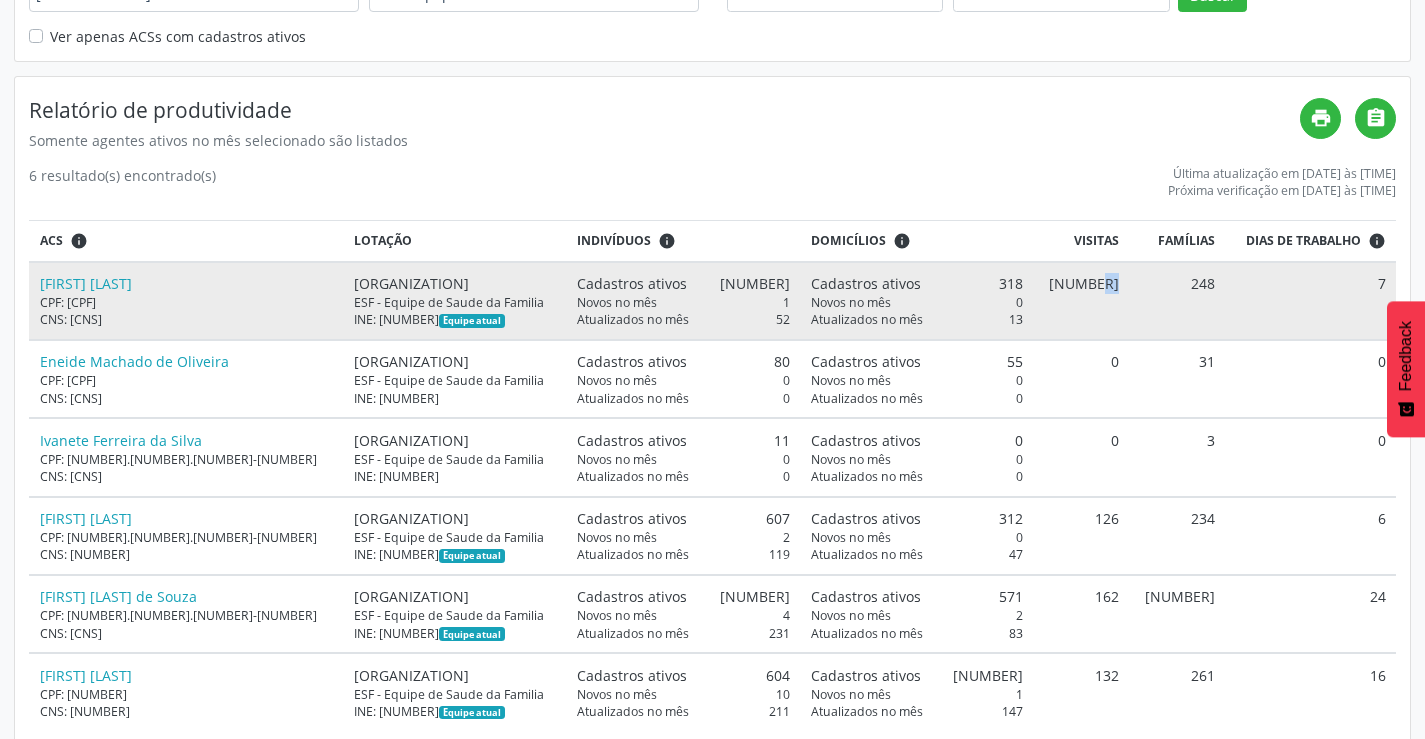 drag, startPoint x: 1091, startPoint y: 284, endPoint x: 1113, endPoint y: 284, distance: 22 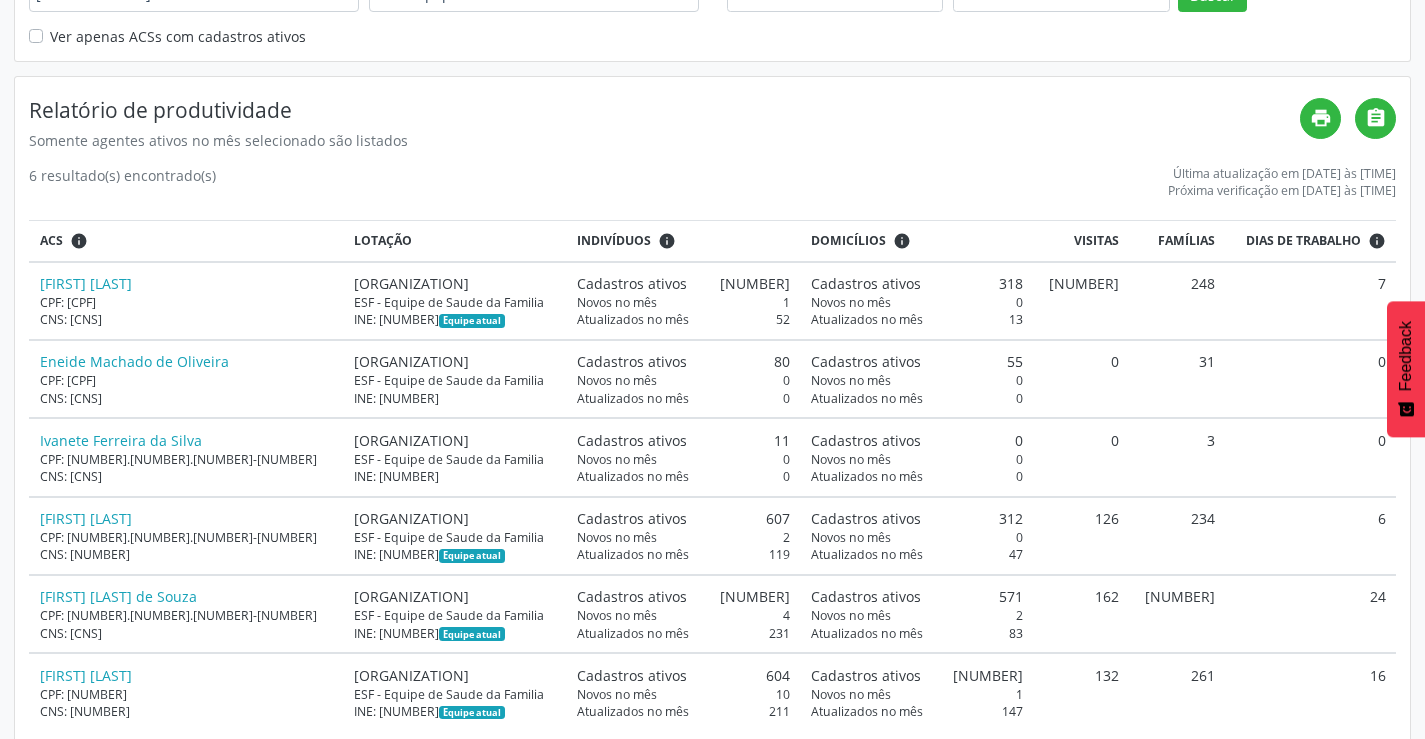 click on "Relatório de produtividade
Somente agentes ativos no mês selecionado são listados
print   
6 resultado(s) encontrado(s)
Última atualização em [DATE] às [TIME]
Próxima verificação em [DATE] às [TIME]
ACS
info
Lotação
Indivíduos
info
Domicílios
info
Visitas
Famílias
Dias de trabalho
info
[FIRST] [LAST]
CPF: [NUMBER]
CNS: [NUMBER]
Usf Ilha do Maruim
ESF - Equipe de Saude da Familia
INE: [NUMBER]
Equipe atual
Cadastros ativos
651
Novos no mês
1
Atualizados no mês
52
Cadastros ativos
318" at bounding box center (712, 418) 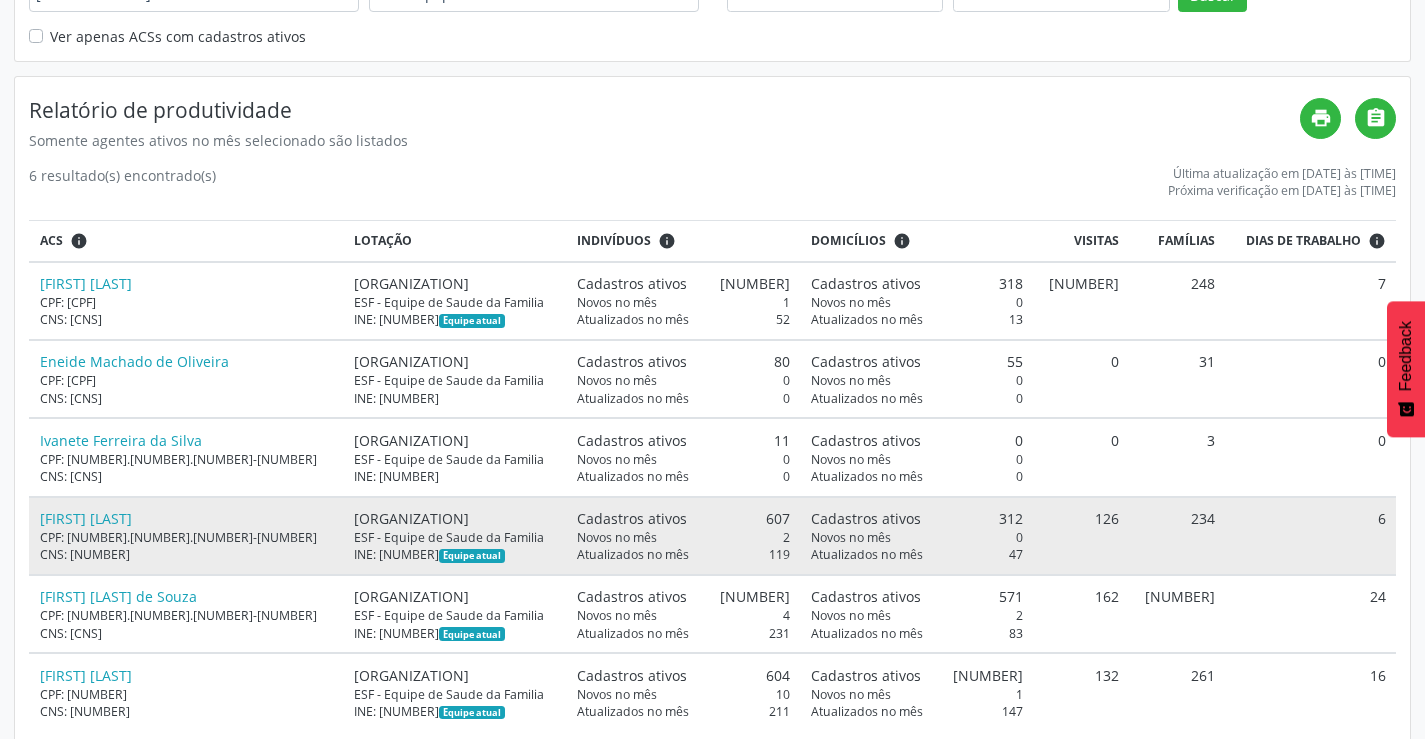 scroll, scrollTop: 335, scrollLeft: 0, axis: vertical 